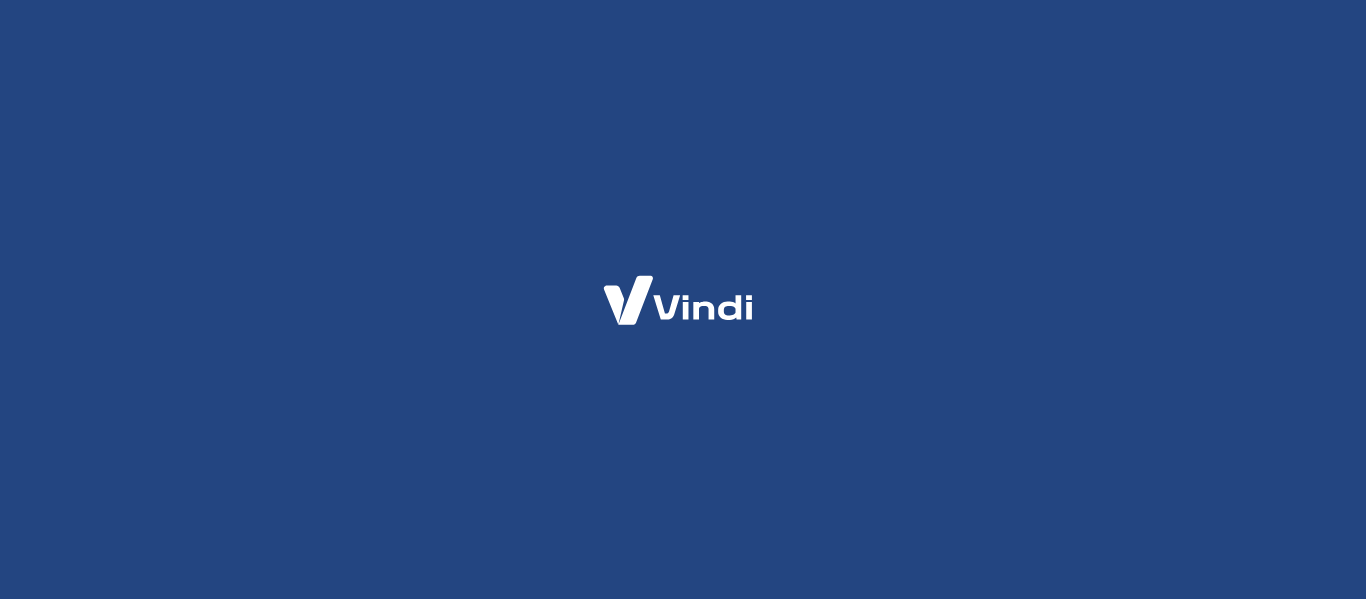 scroll, scrollTop: 0, scrollLeft: 0, axis: both 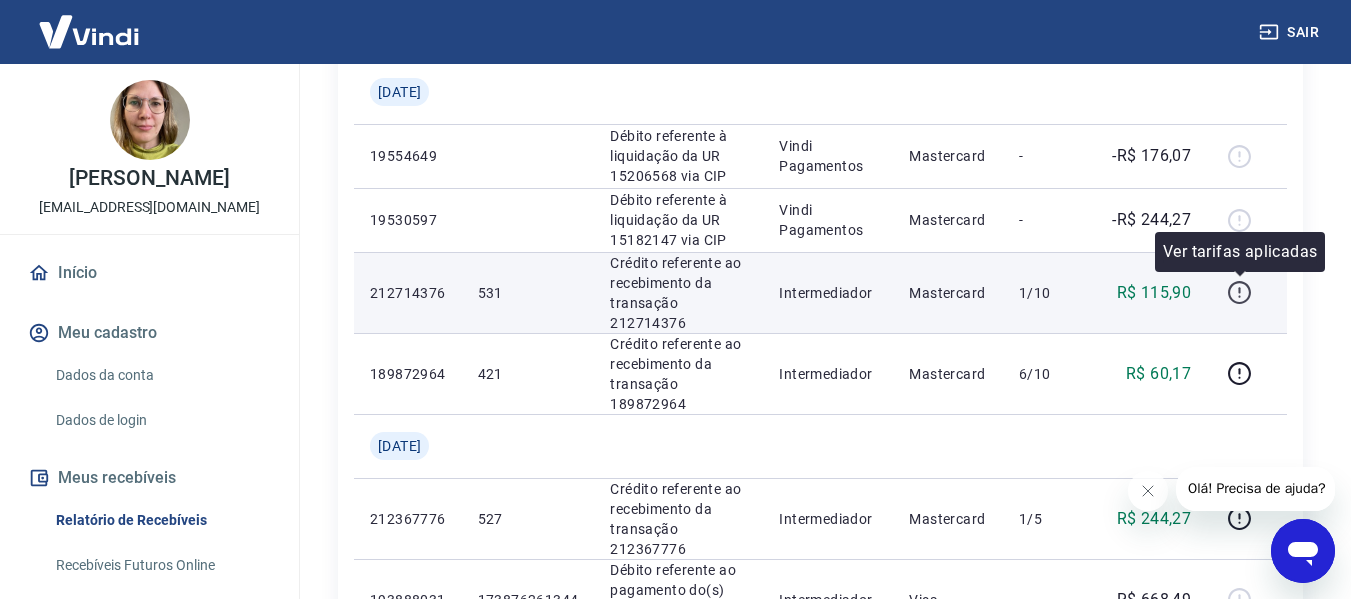 click 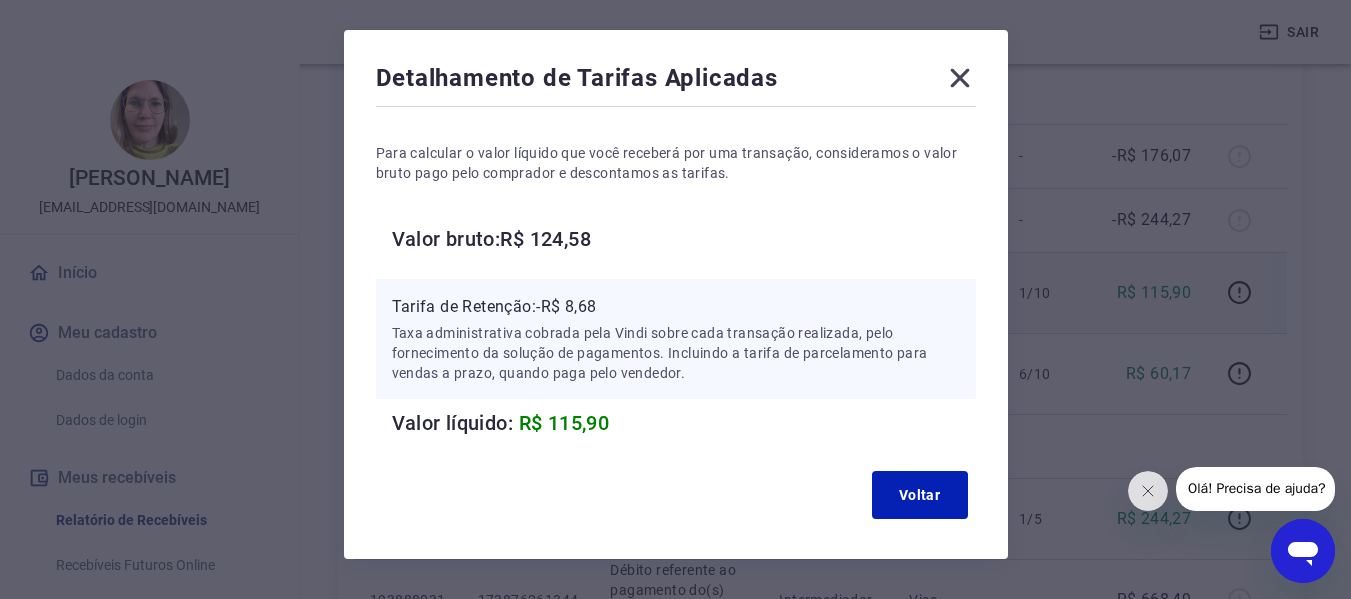 scroll, scrollTop: 22, scrollLeft: 0, axis: vertical 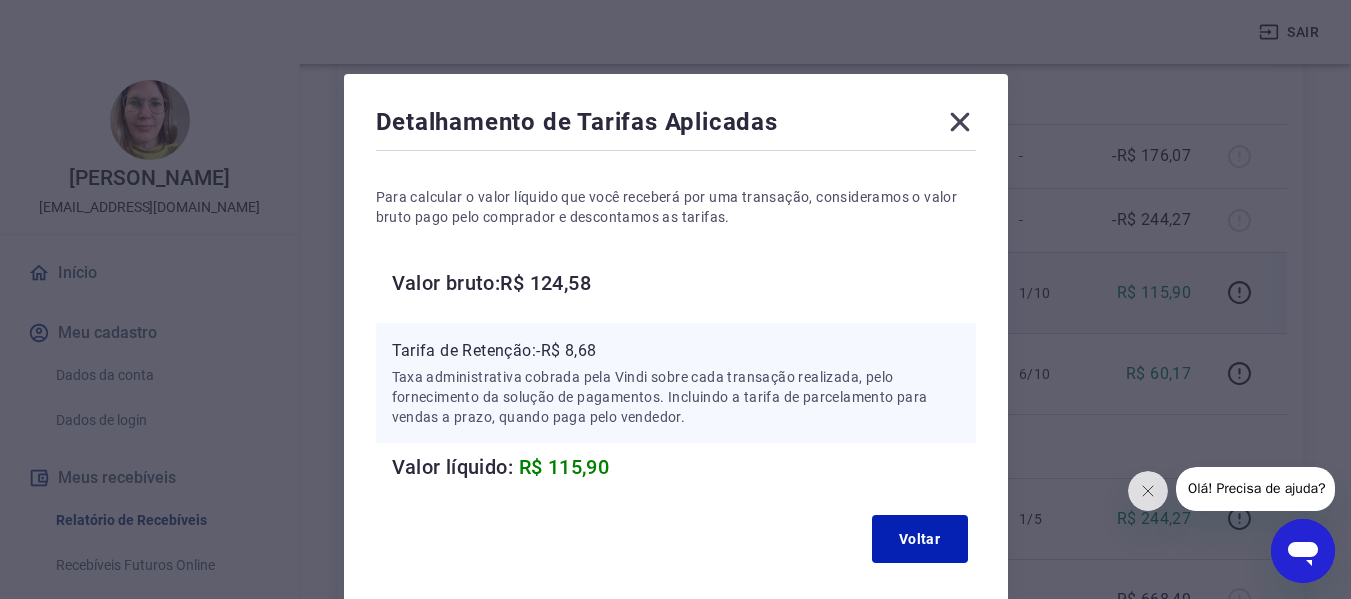 click on "Detalhamento de Tarifas Aplicadas Para calcular o valor líquido que você receberá por uma transação, consideramos o valor bruto pago pelo comprador e descontamos as tarifas. Valor bruto:  R$ 124,58 Tarifa de Retenção:  -R$ 8,68 Taxa administrativa cobrada pela Vindi sobre cada transação realizada, pelo fornecimento da solução de pagamentos. Incluindo a tarifa de parcelamento para vendas a prazo, quando paga pelo vendedor. Valor líquido:   R$ 115,90 Voltar" at bounding box center [676, 338] 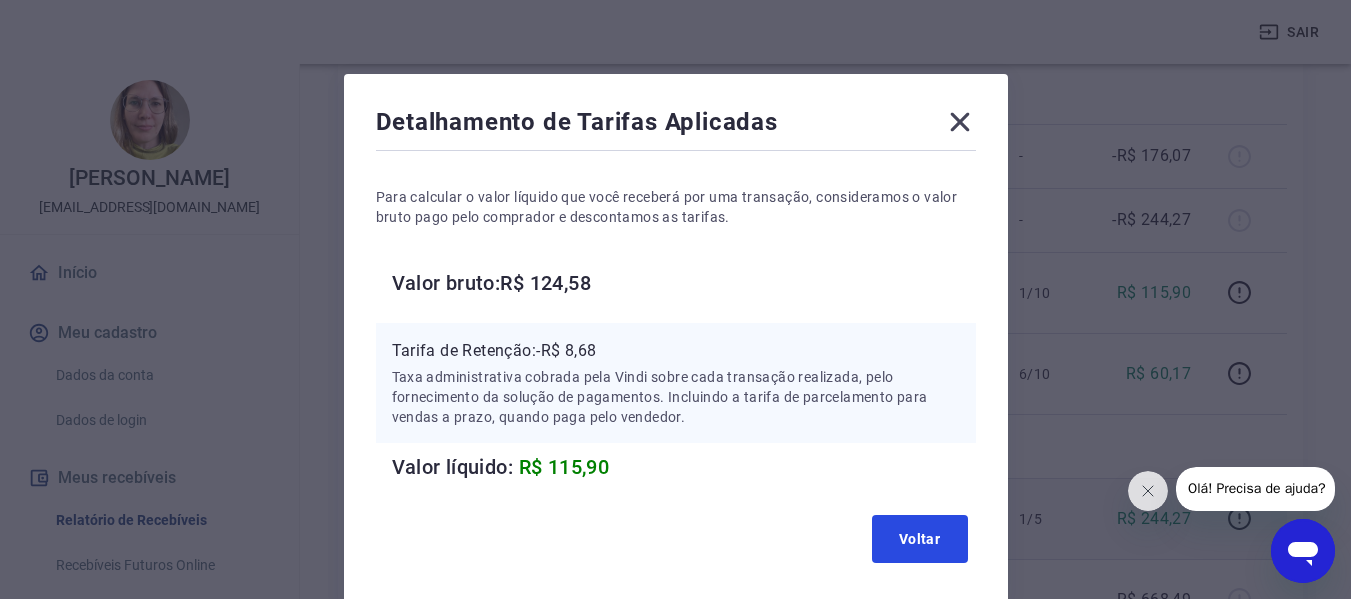 click on "Voltar" at bounding box center [920, 539] 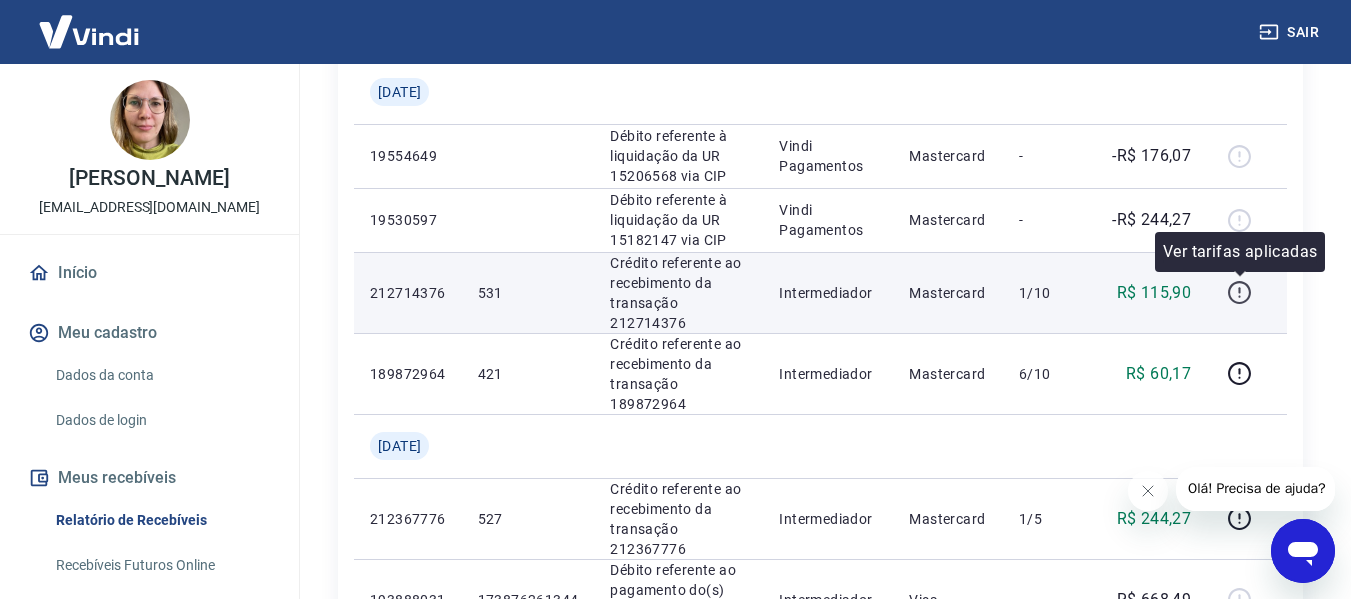 click 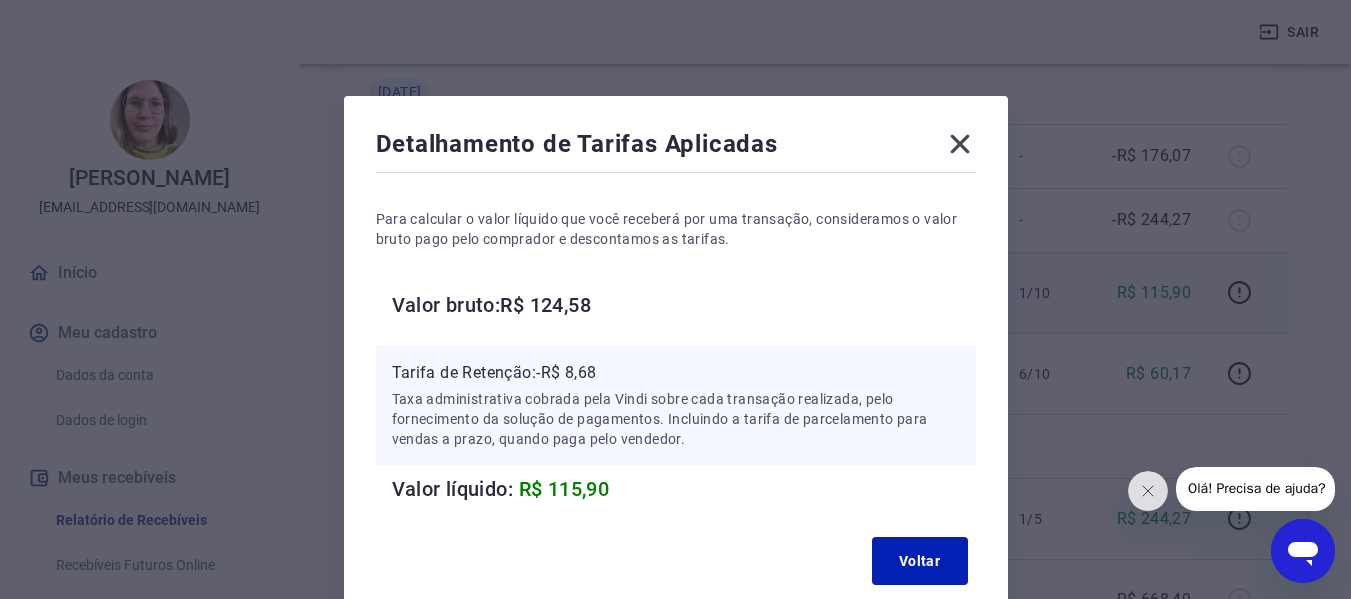 click 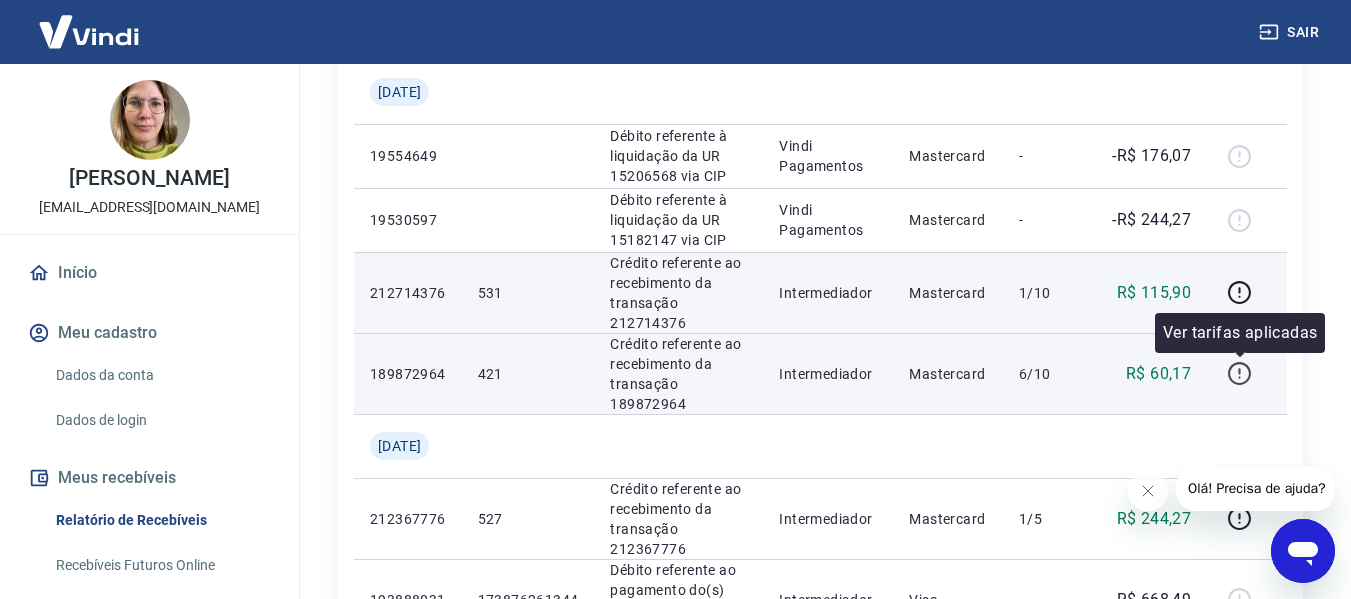 click 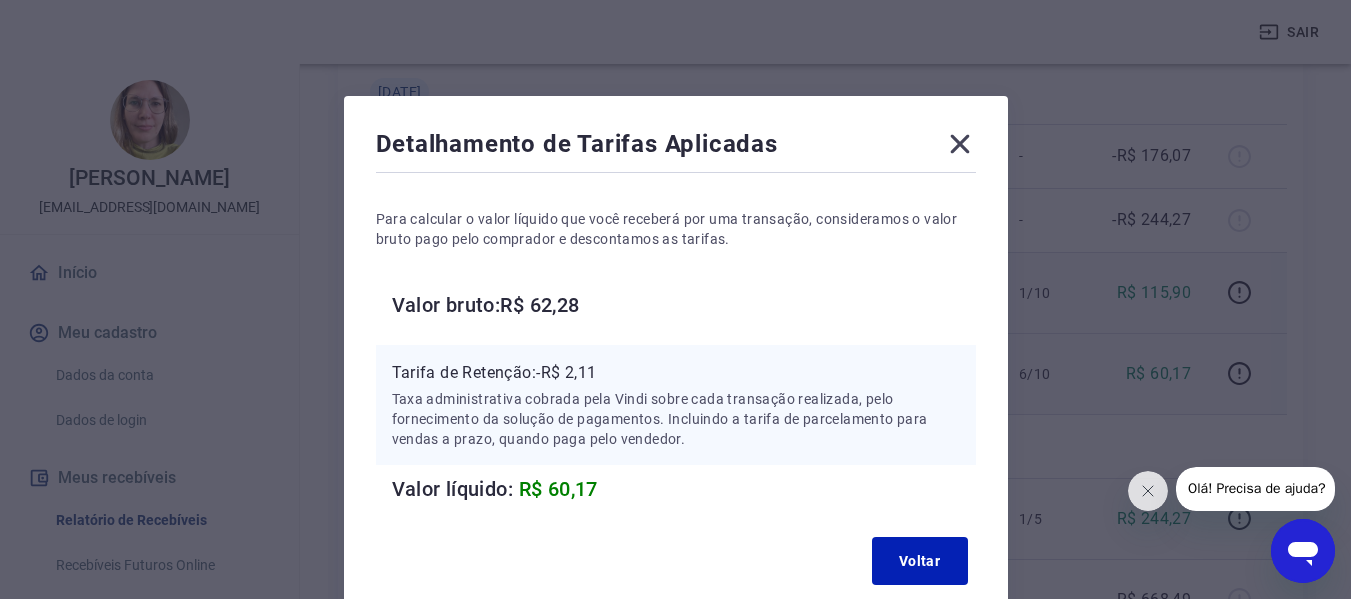 click 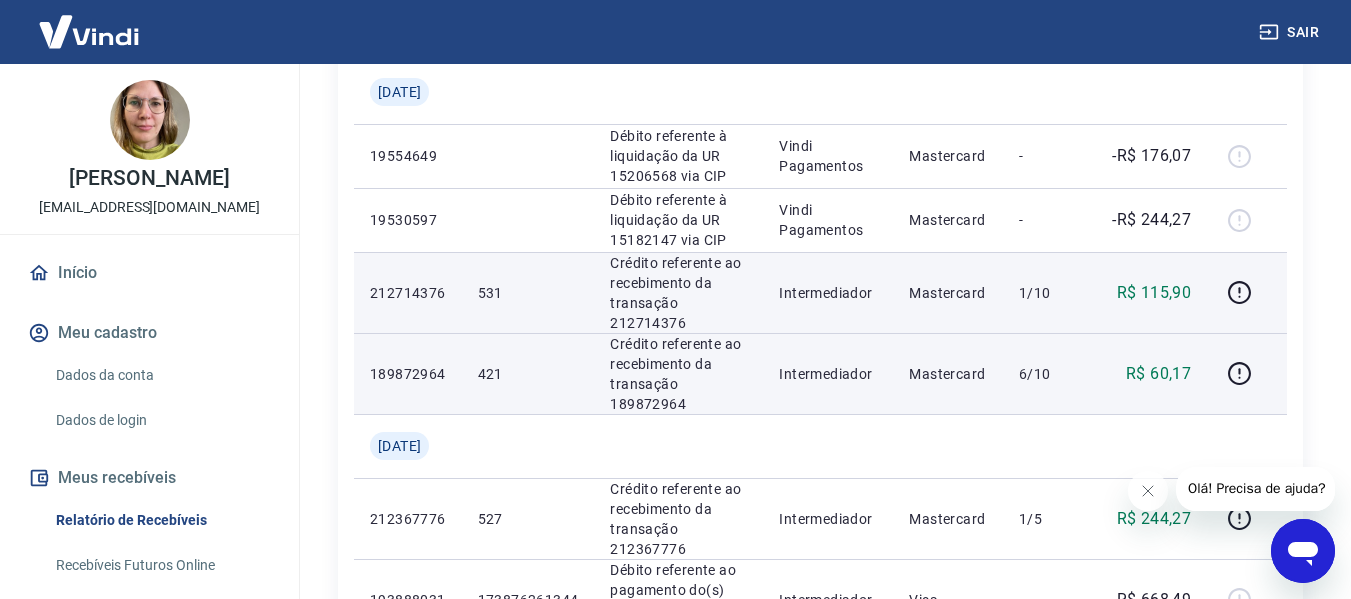 click on "Olá! Precisa de ajuda?" at bounding box center (1256, 488) 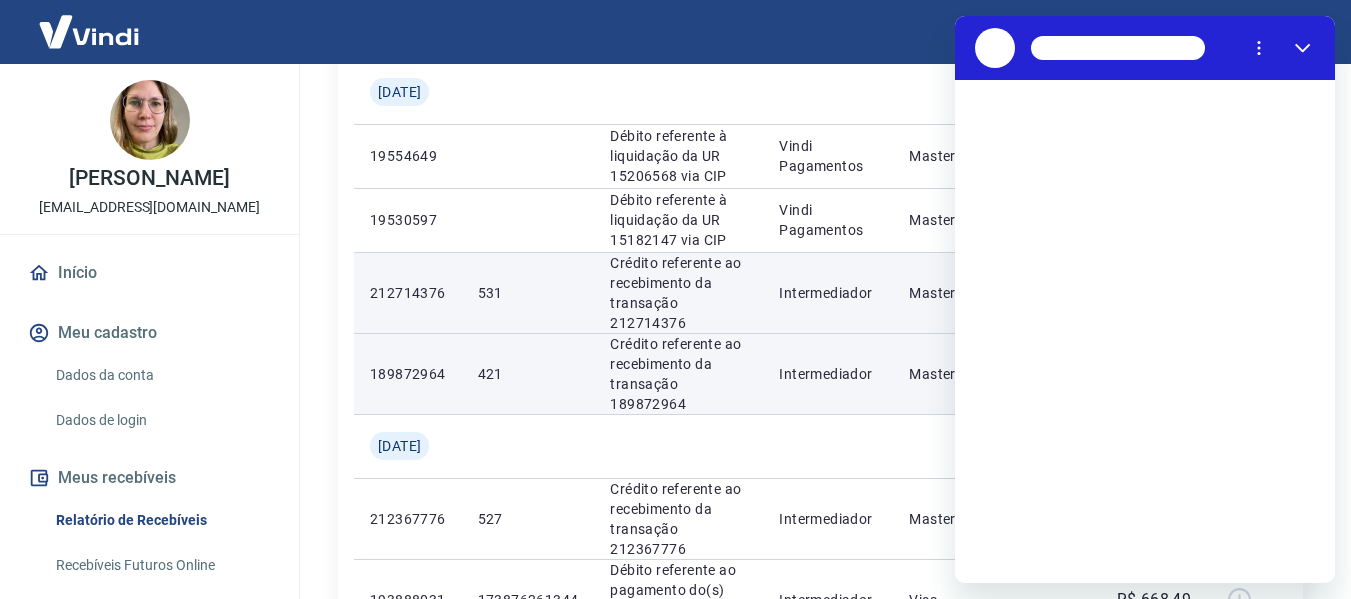 scroll, scrollTop: 0, scrollLeft: 0, axis: both 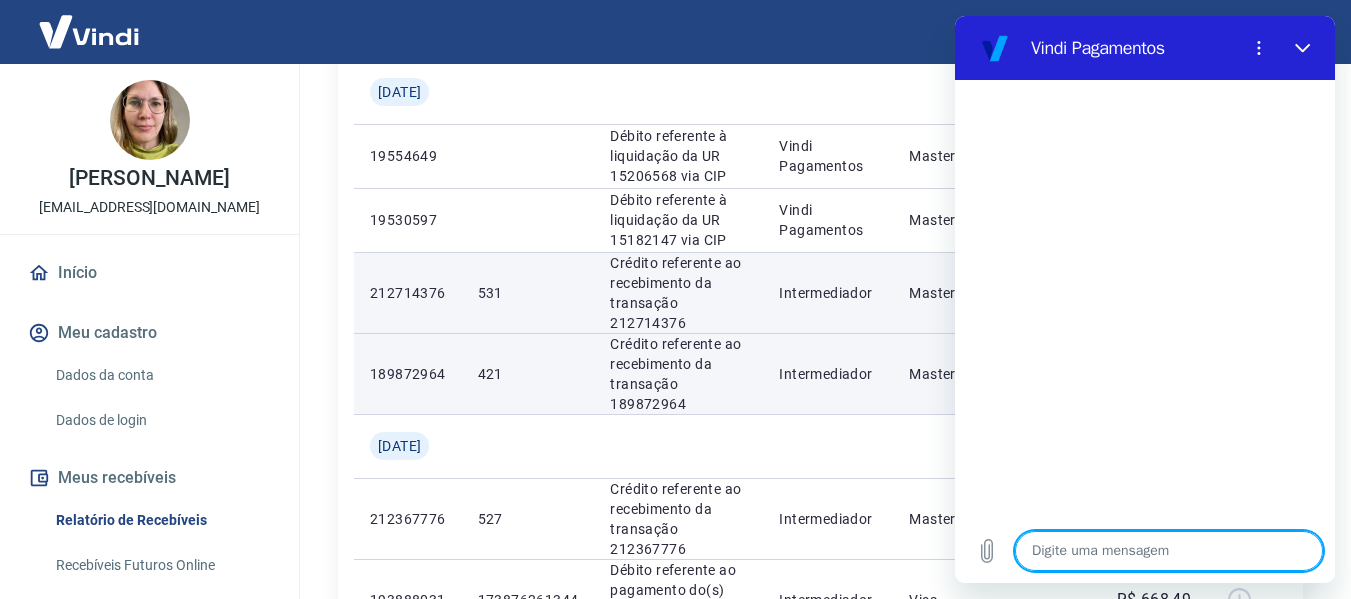 click 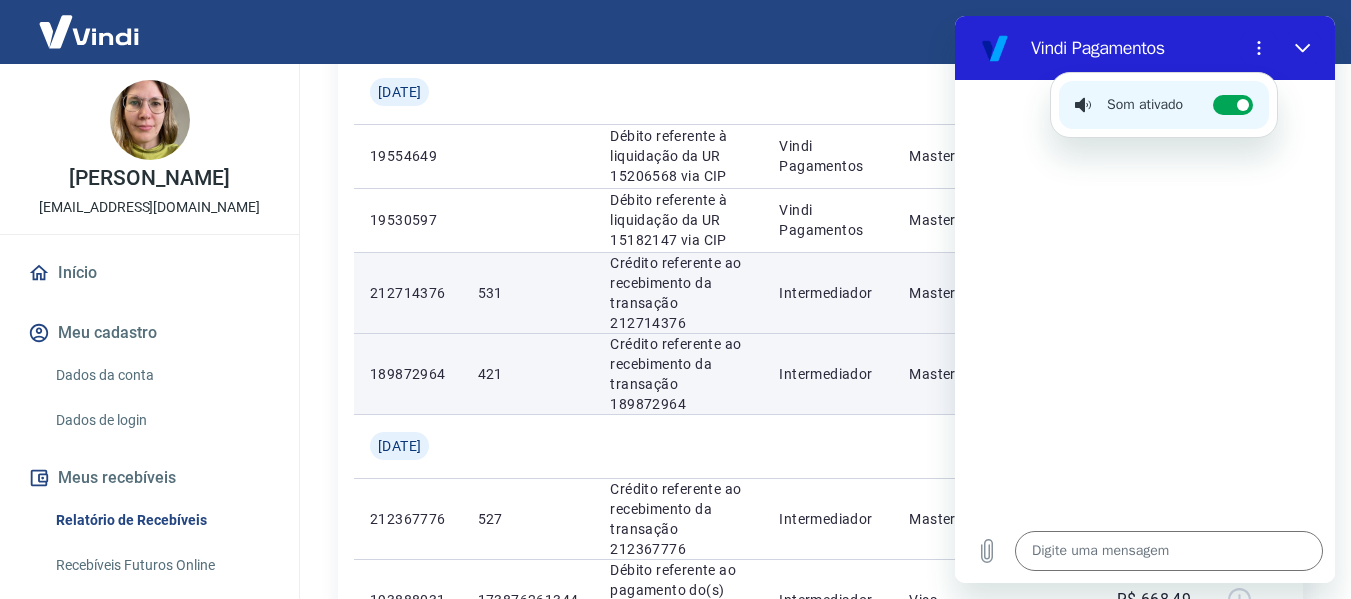 click at bounding box center [1145, 299] 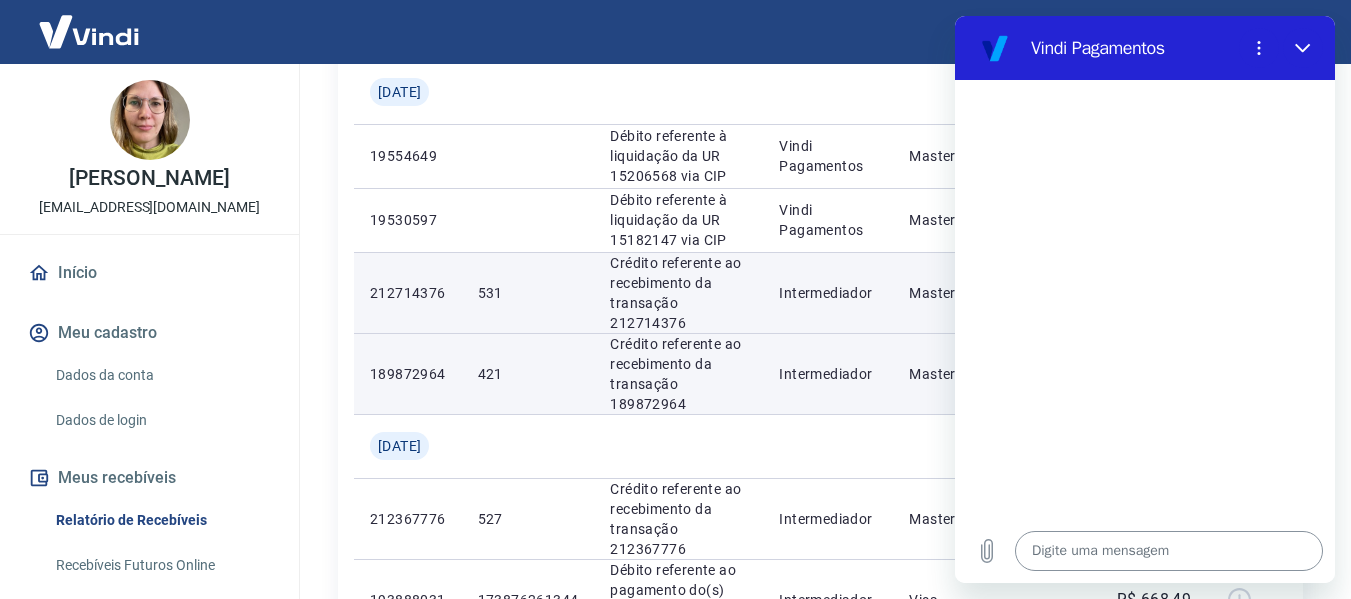 click at bounding box center (1169, 551) 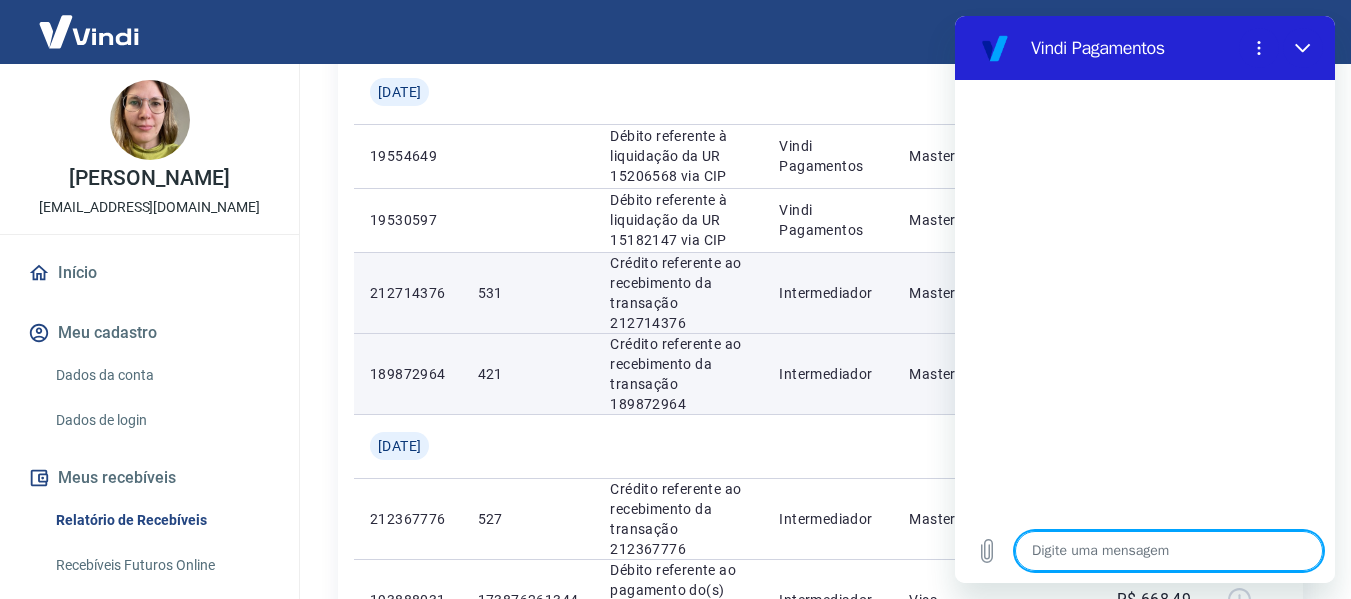type on "b" 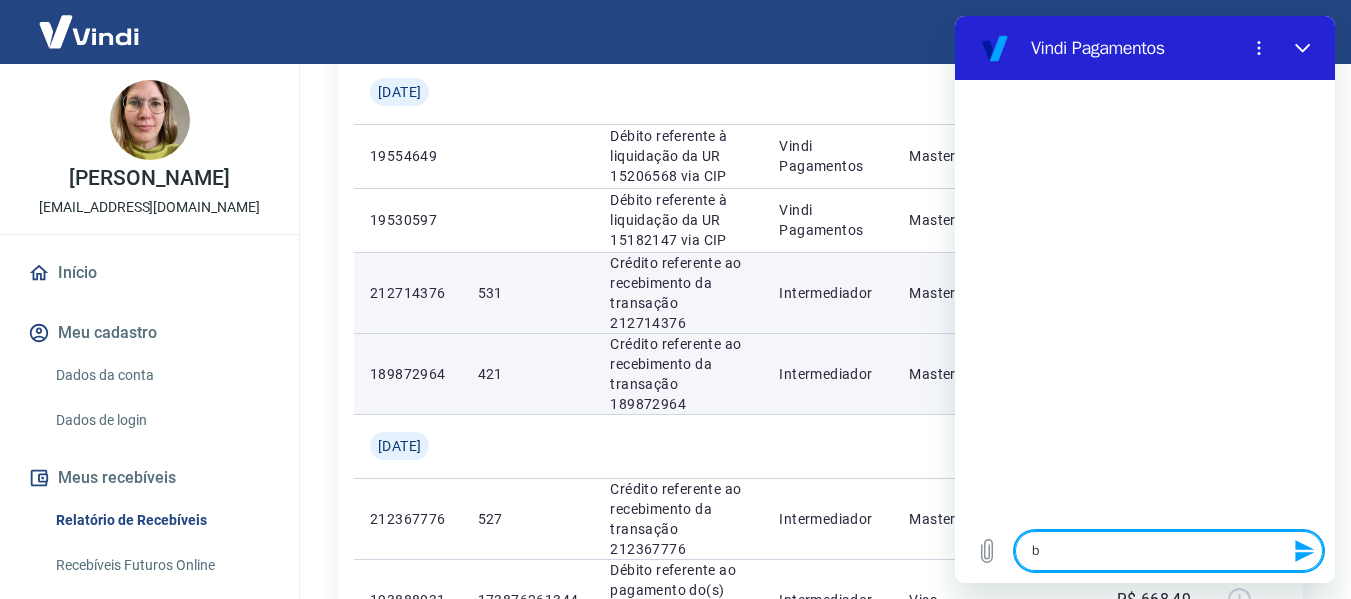type on "bo" 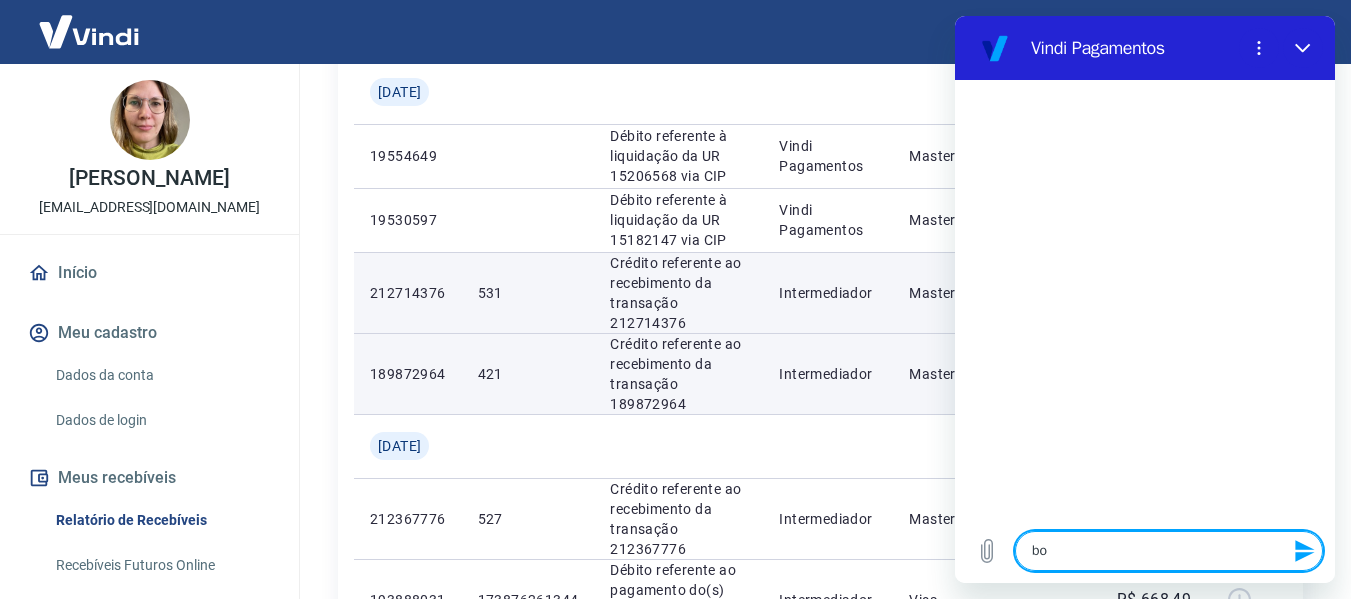 type on "boa" 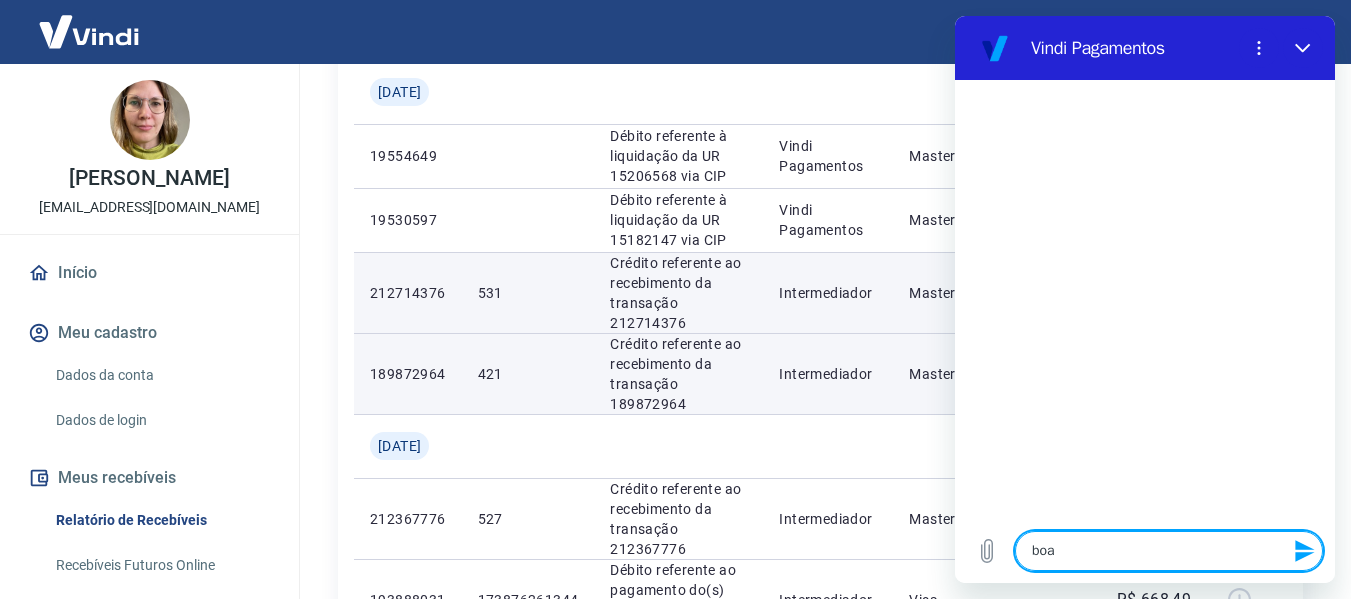 type on "boa" 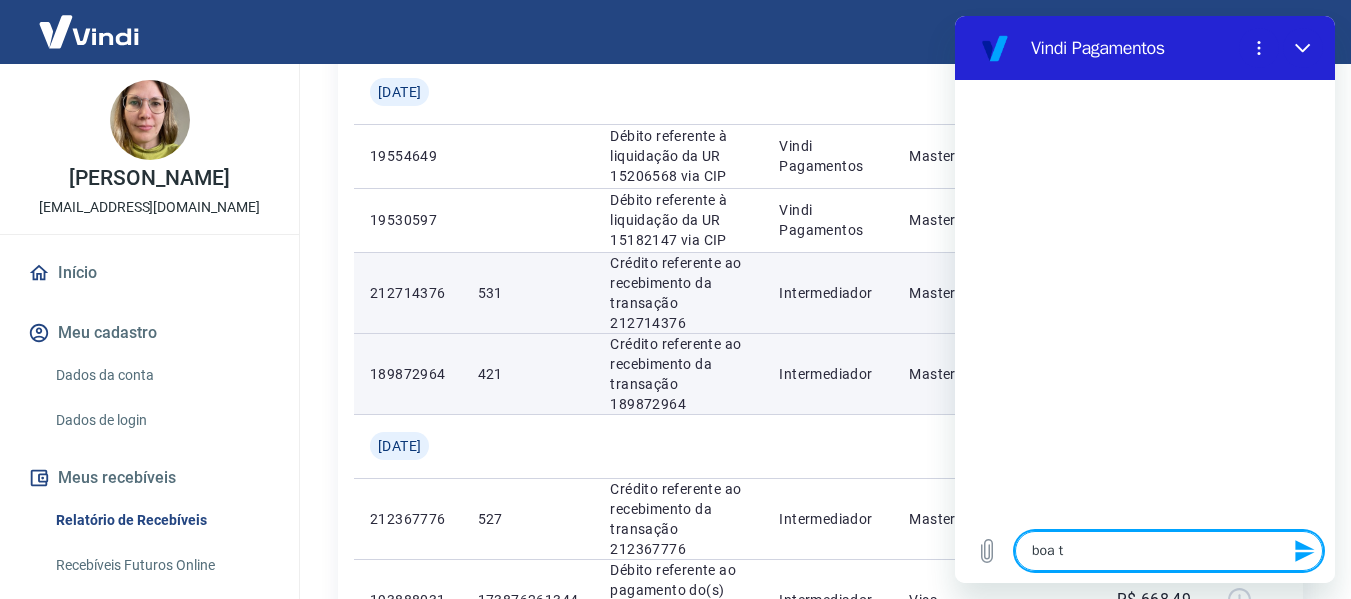 type on "x" 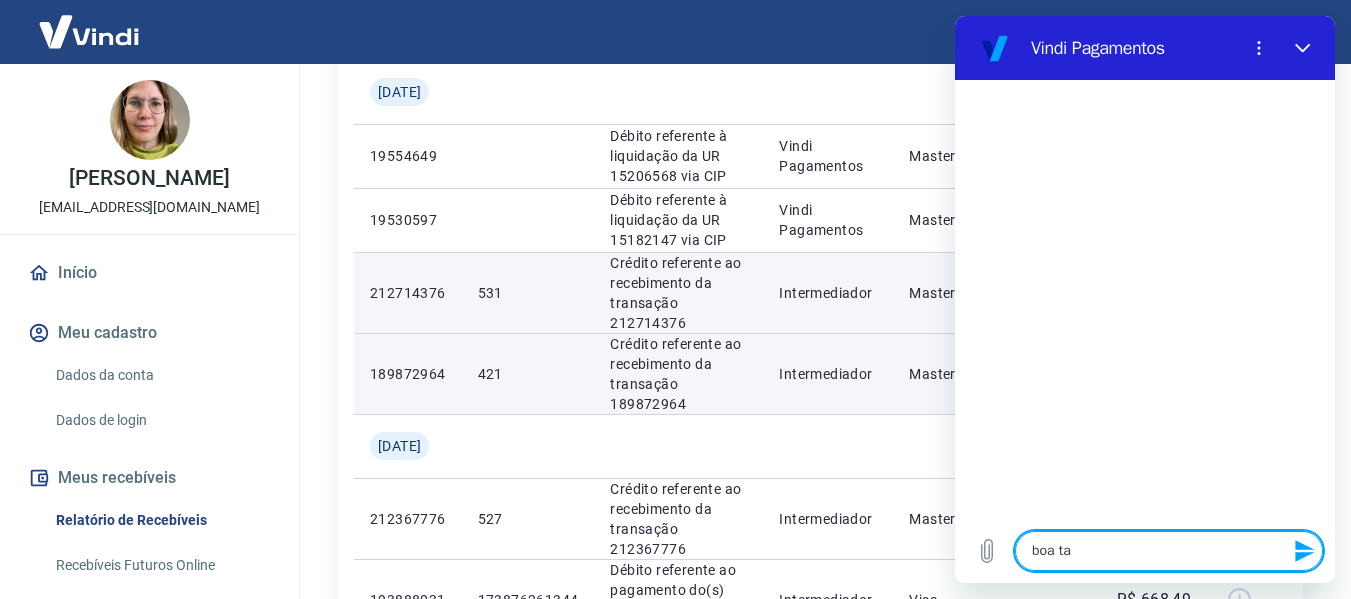 type on "boa tar" 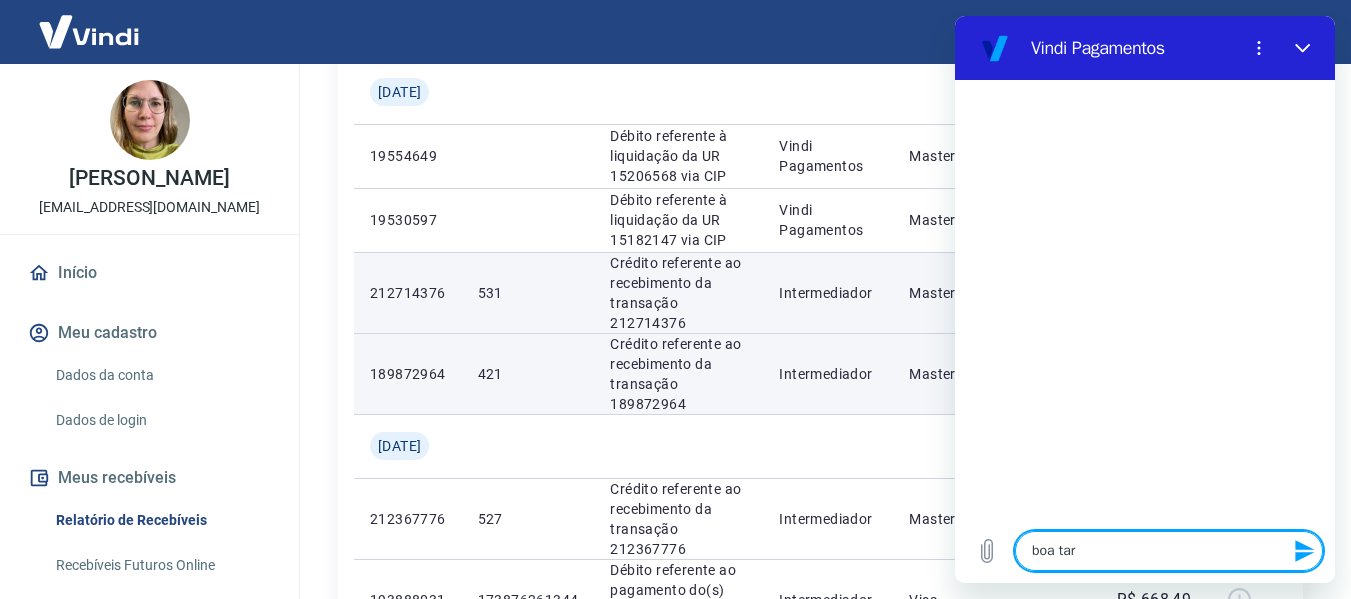 type on "boa tard" 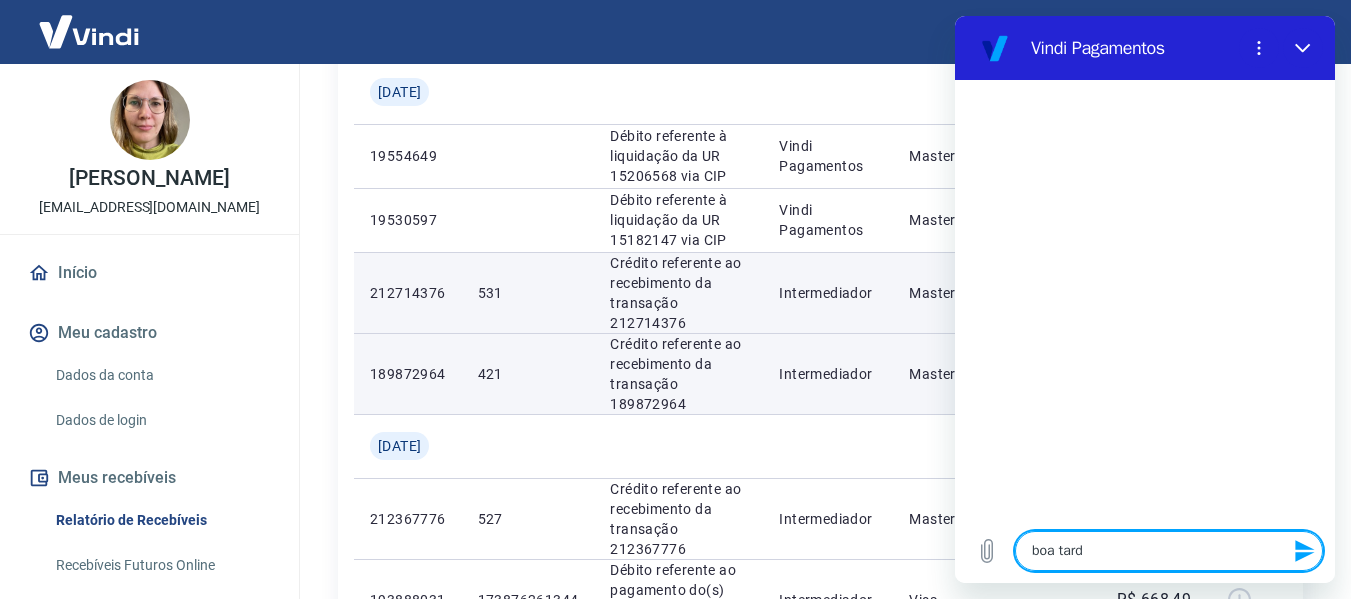 type on "boa tarde" 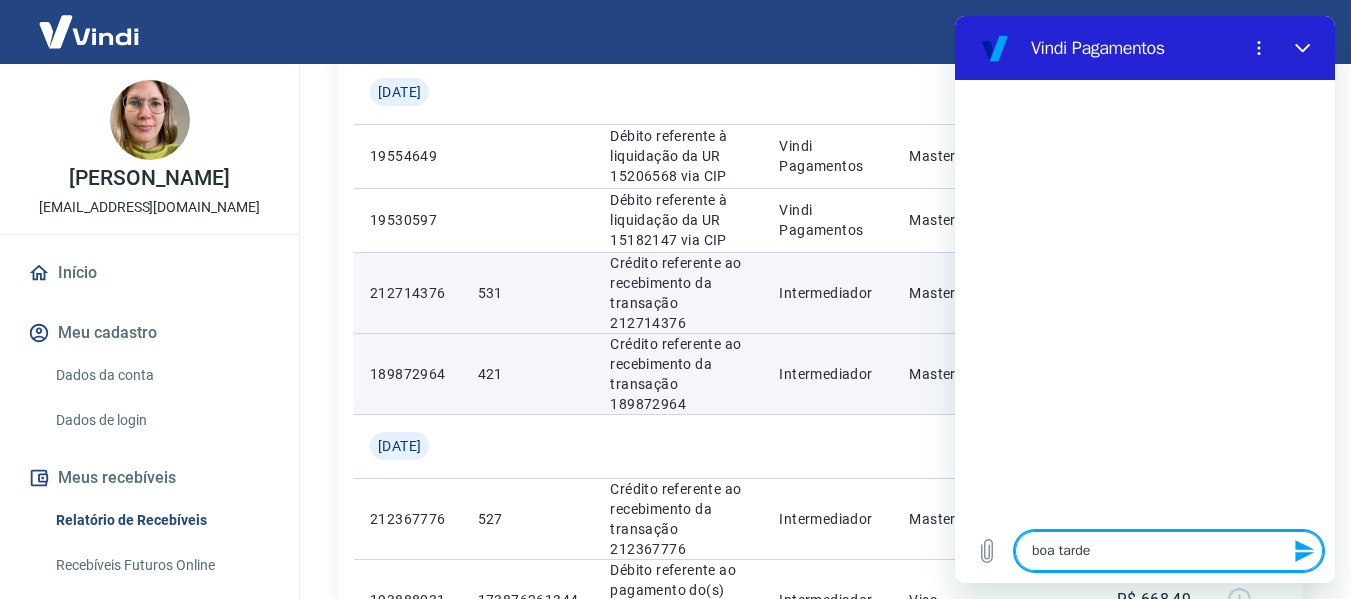 type on "boa tarde." 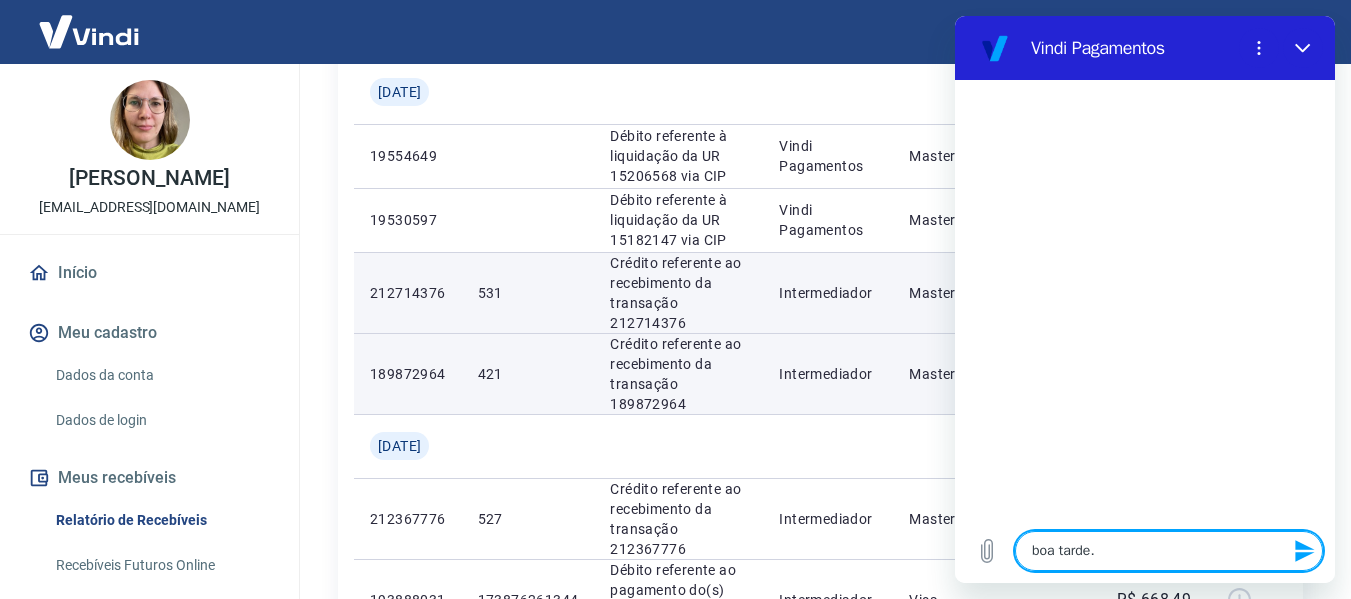 type 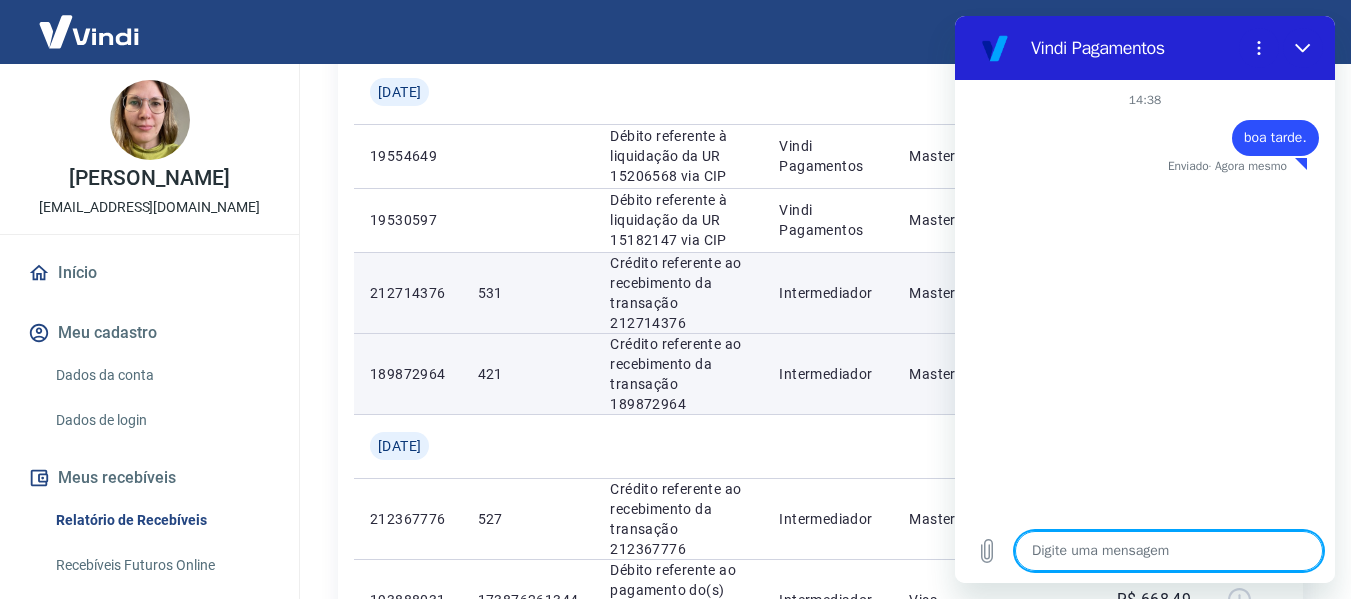 type on "x" 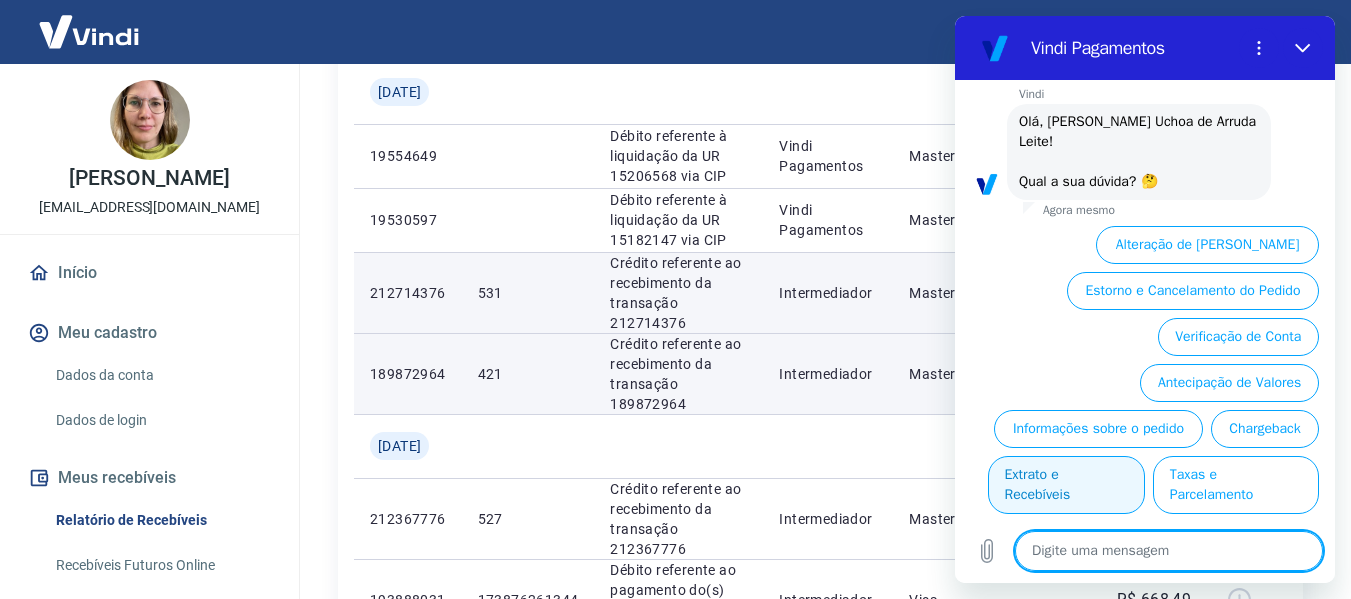 scroll, scrollTop: 108, scrollLeft: 0, axis: vertical 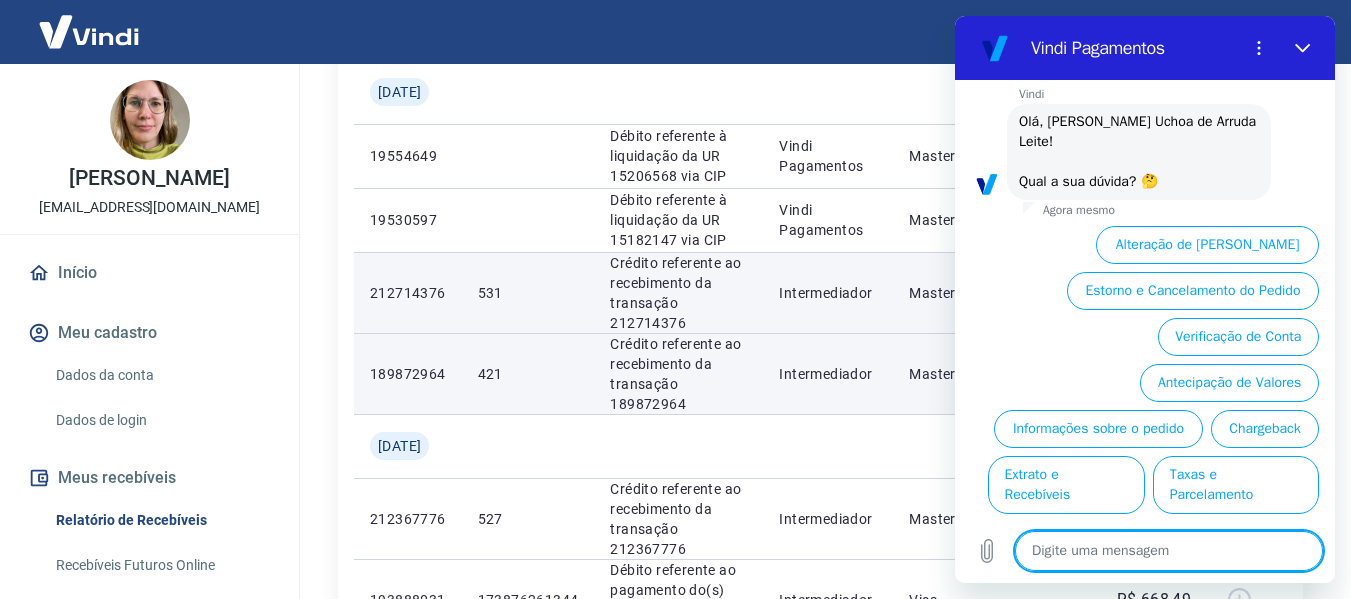 type on "a" 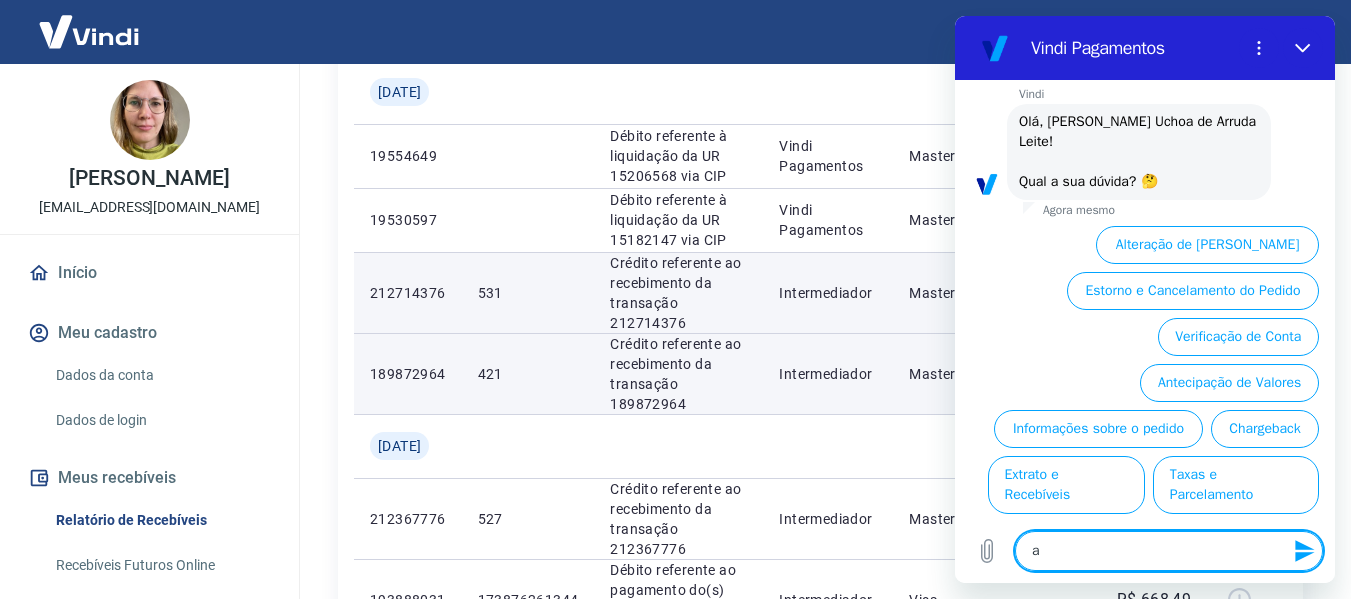 type on "au" 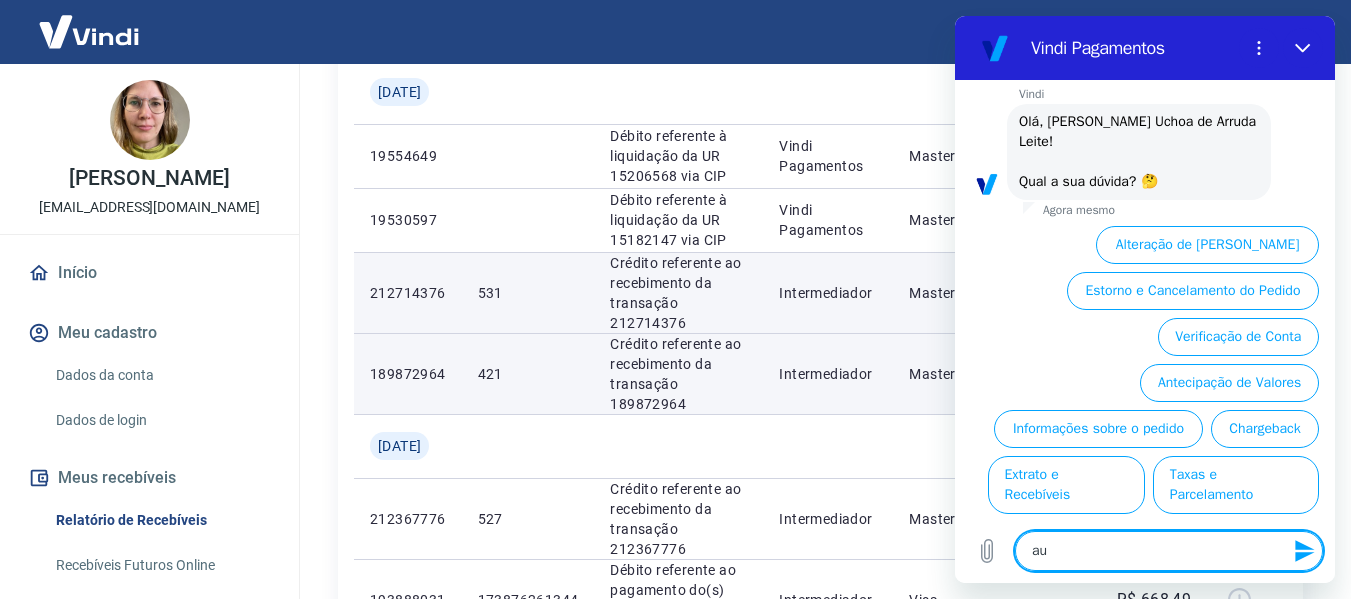type on "aup" 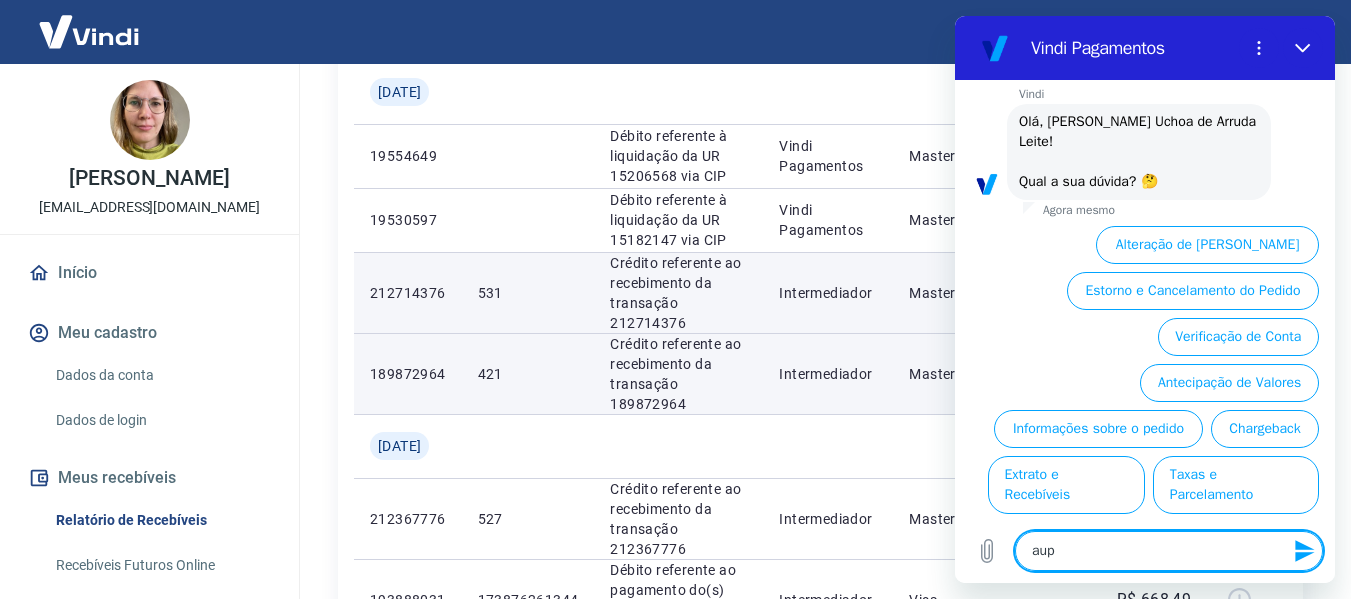 type on "aupo" 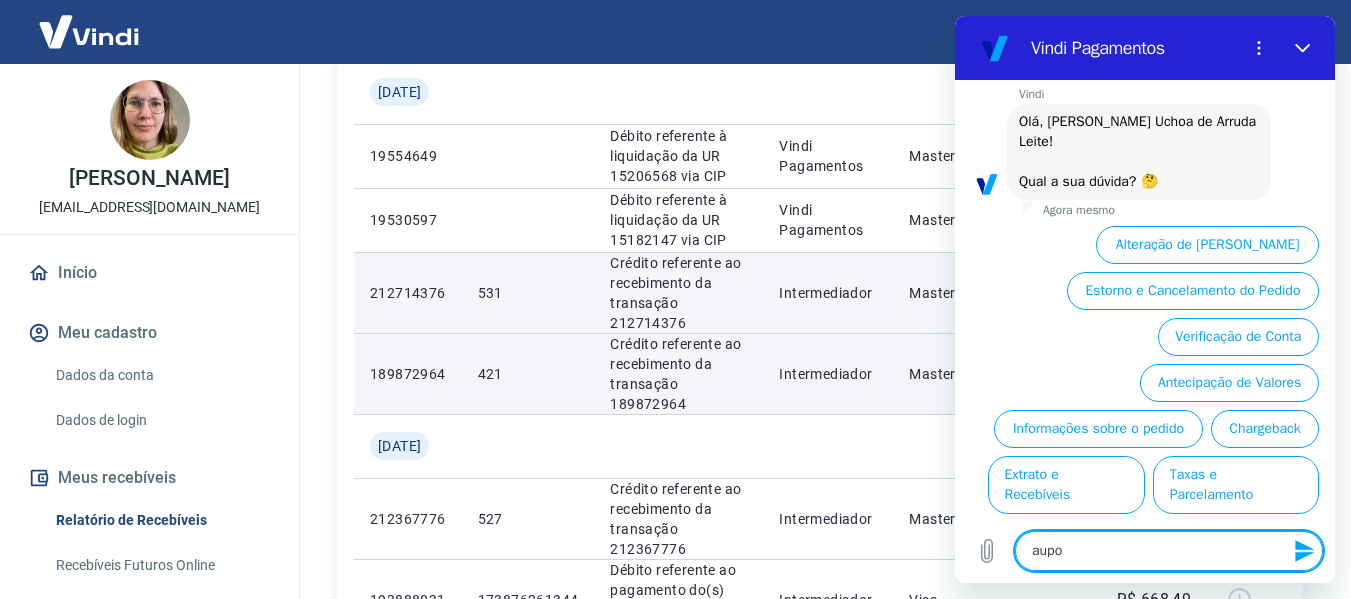 type on "aupoe" 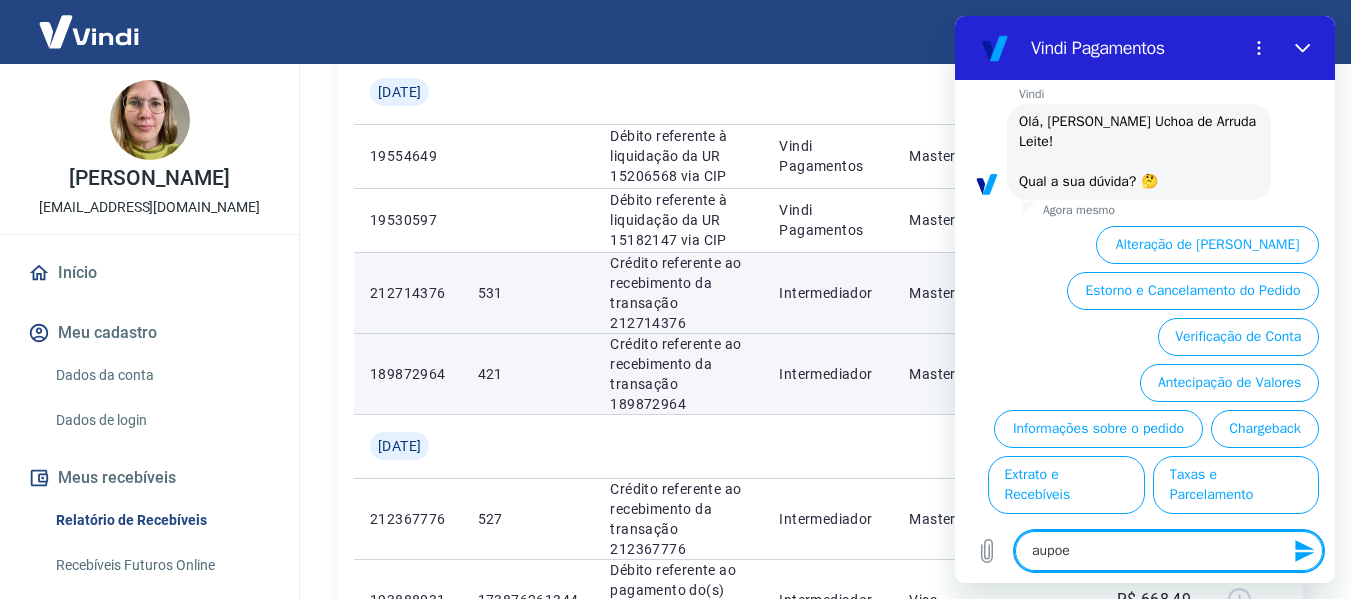 type on "aupoer" 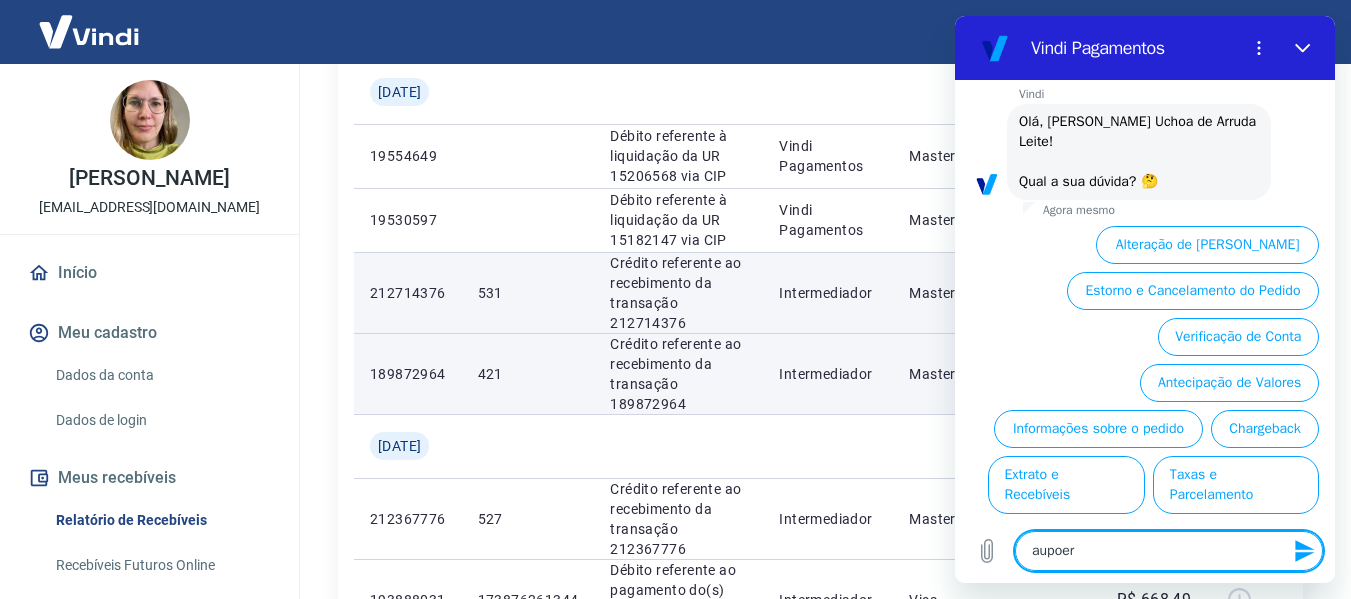 type on "aupoerw" 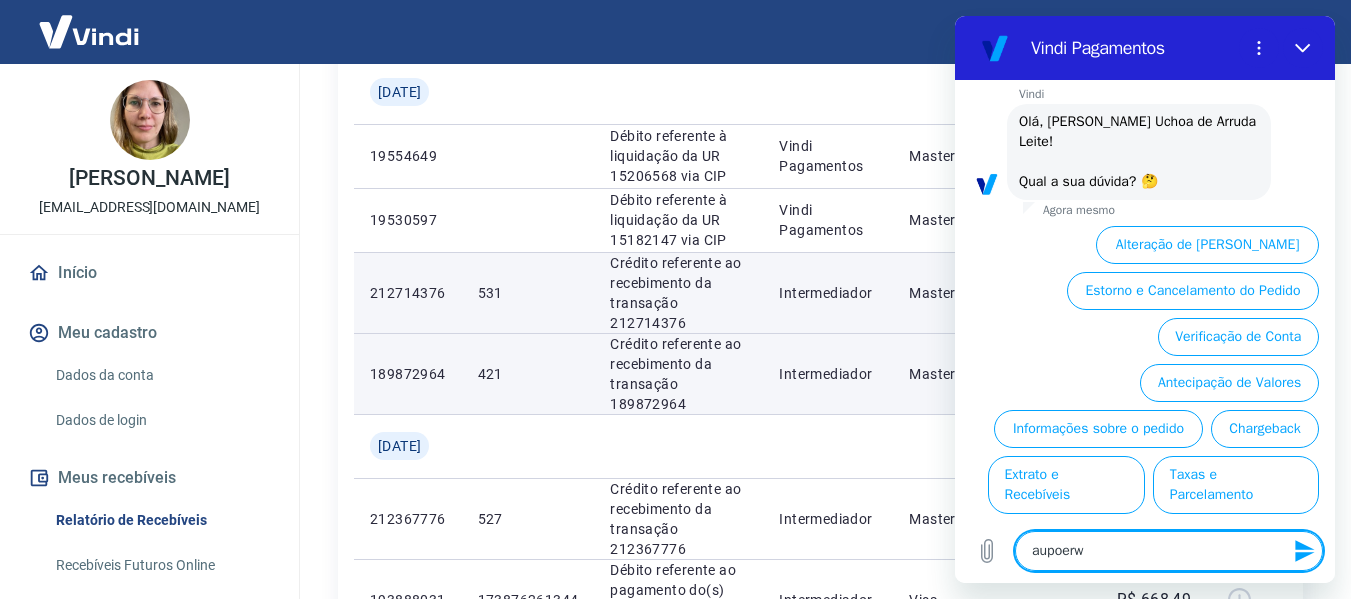 type on "aupoer" 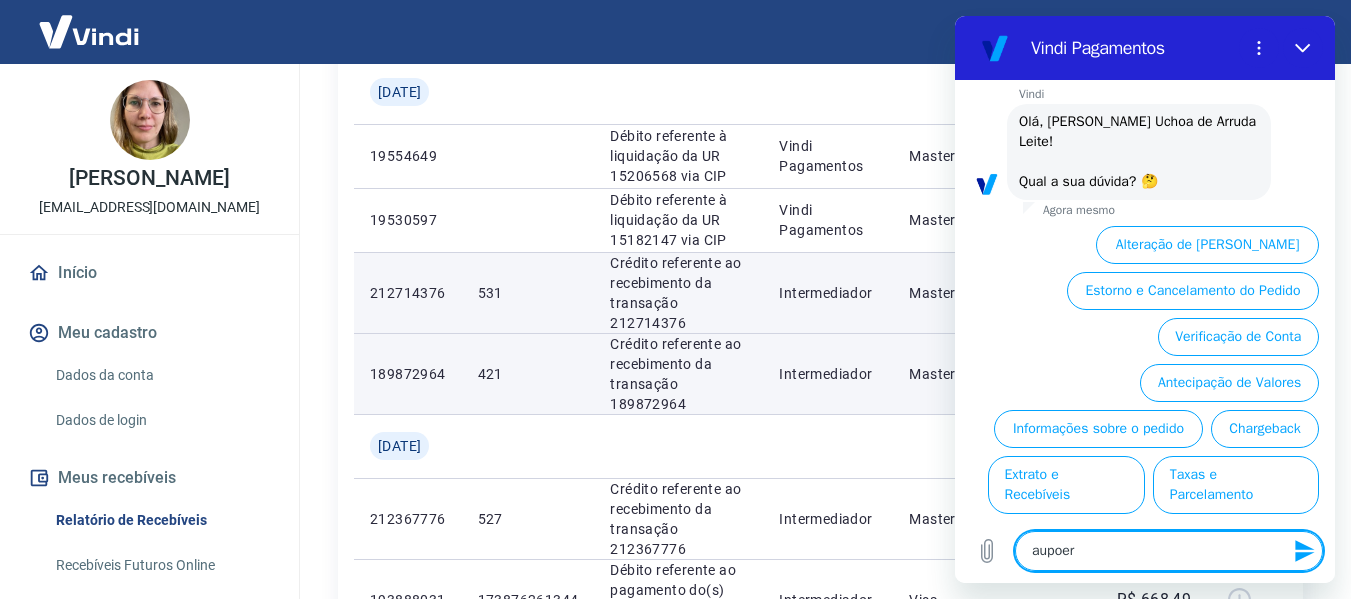 type on "aupoe" 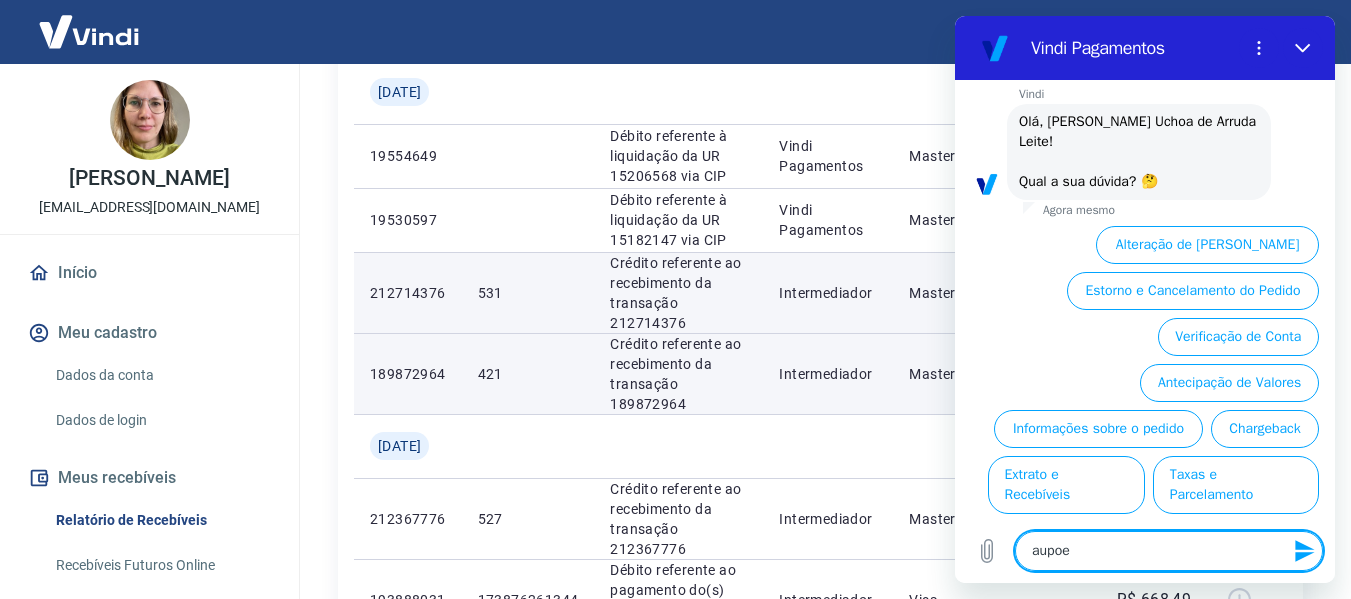 type on "aupo" 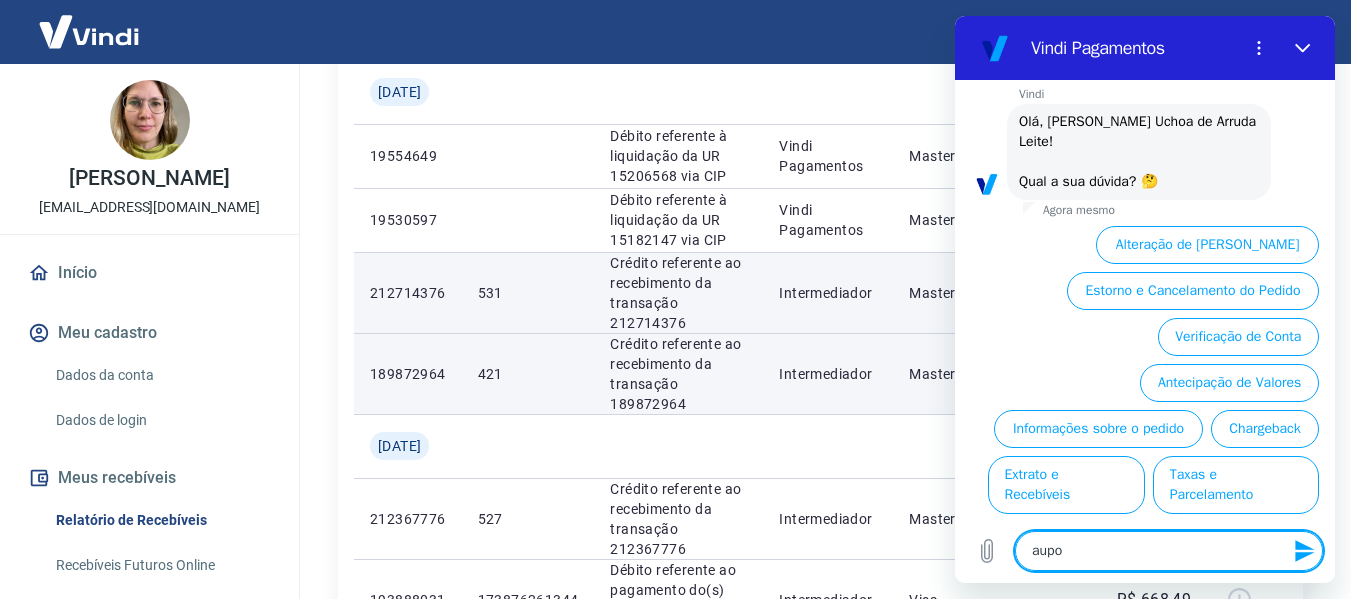 type on "aup" 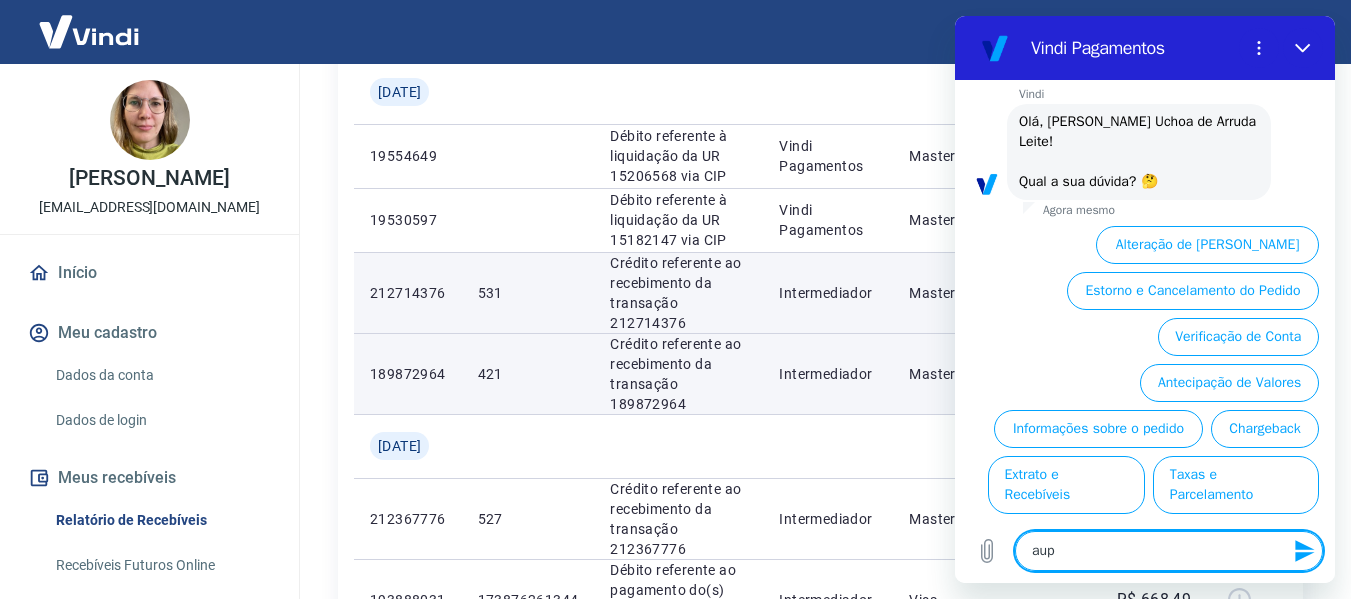 type on "au" 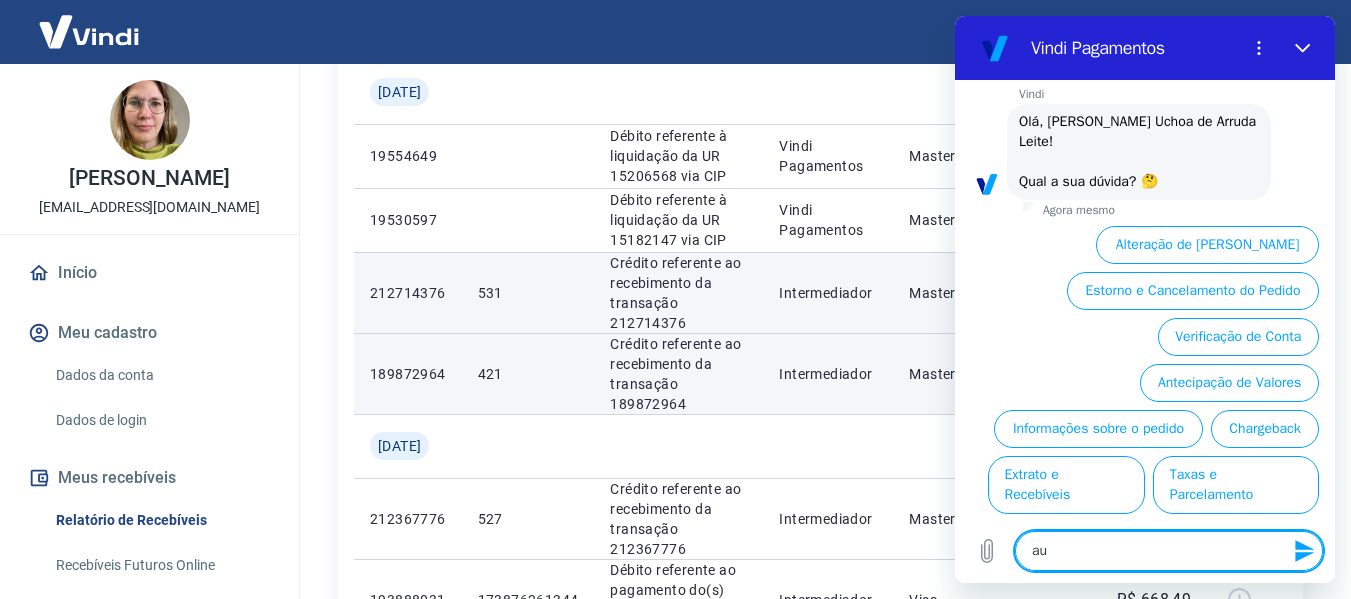 type on "x" 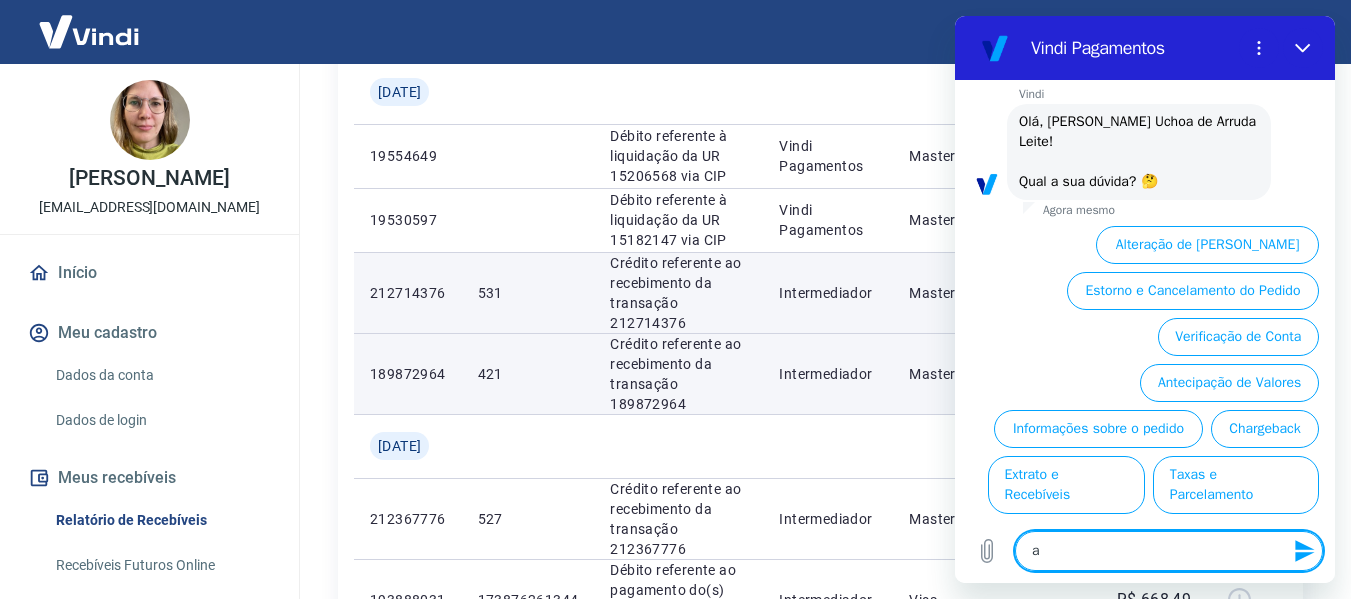 type 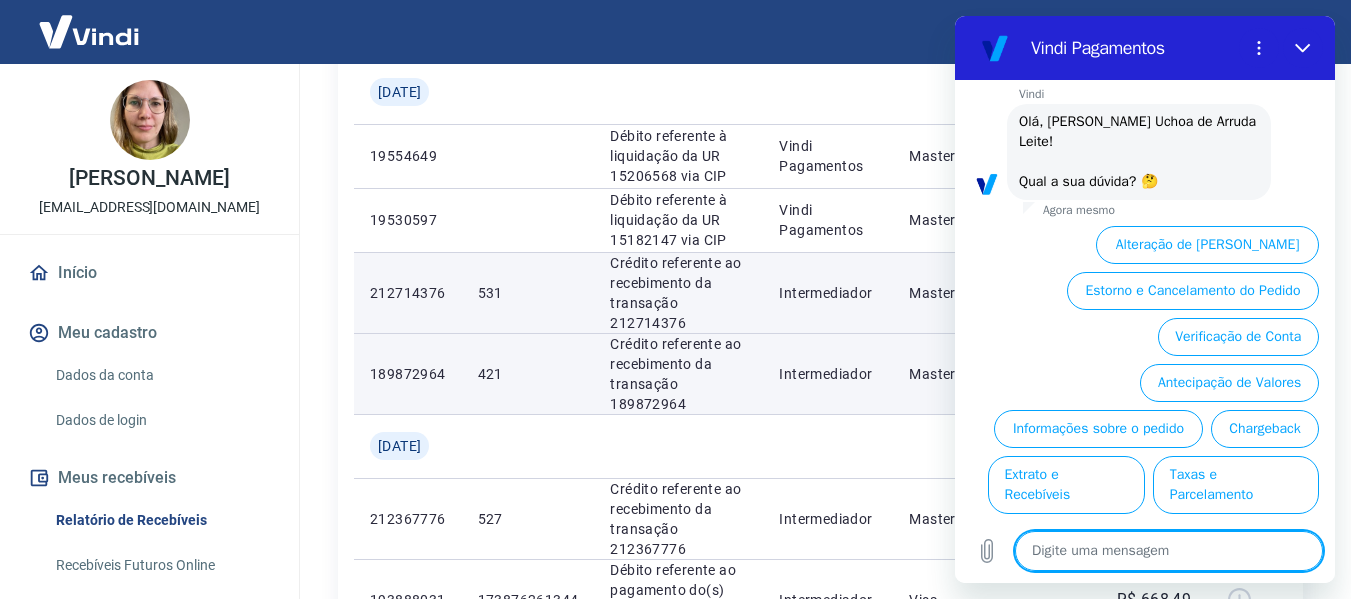 type on "s" 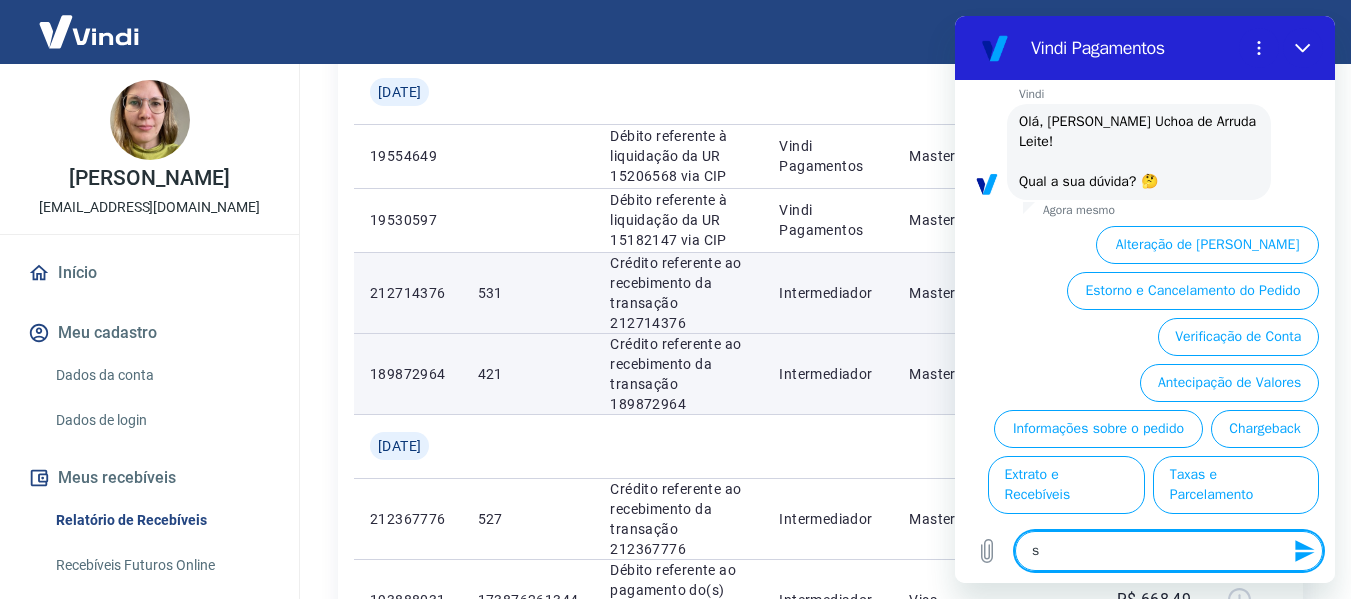 type on "su" 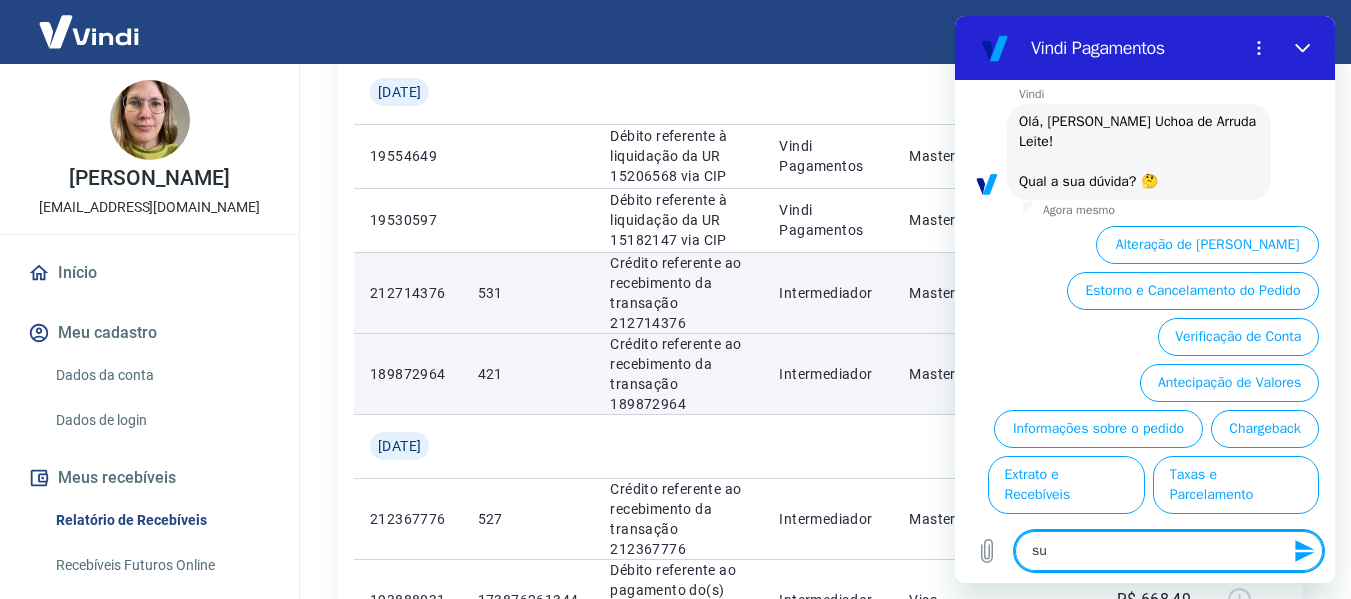 type on "sup" 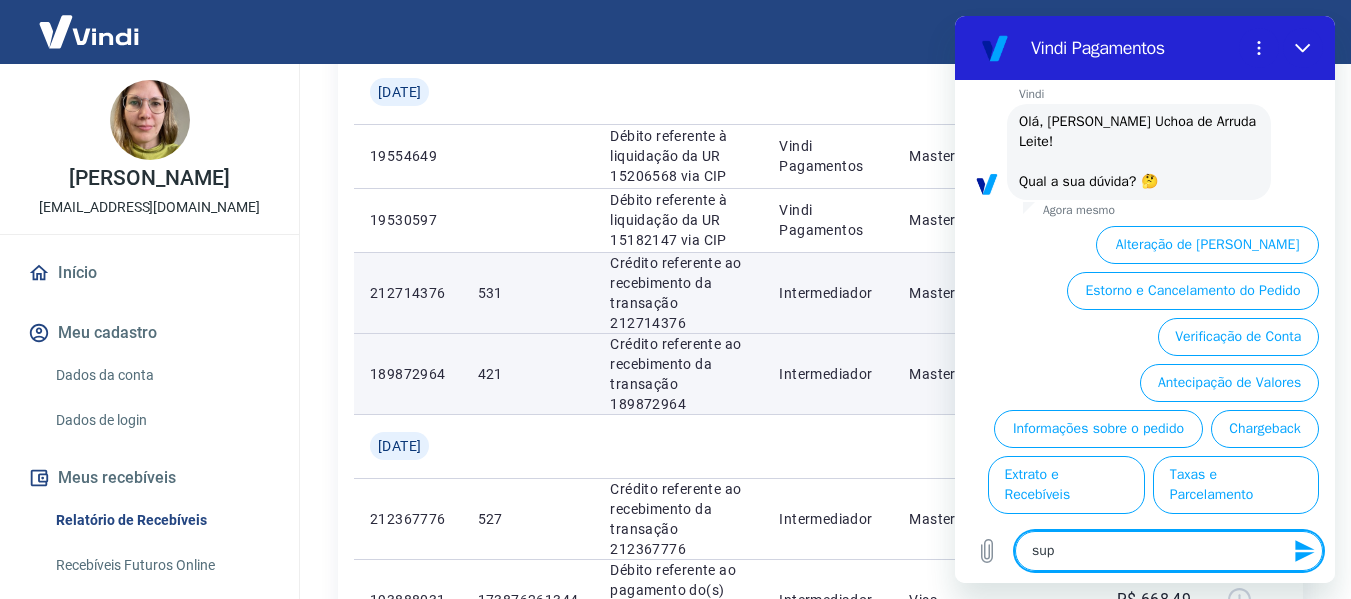 type on "supo" 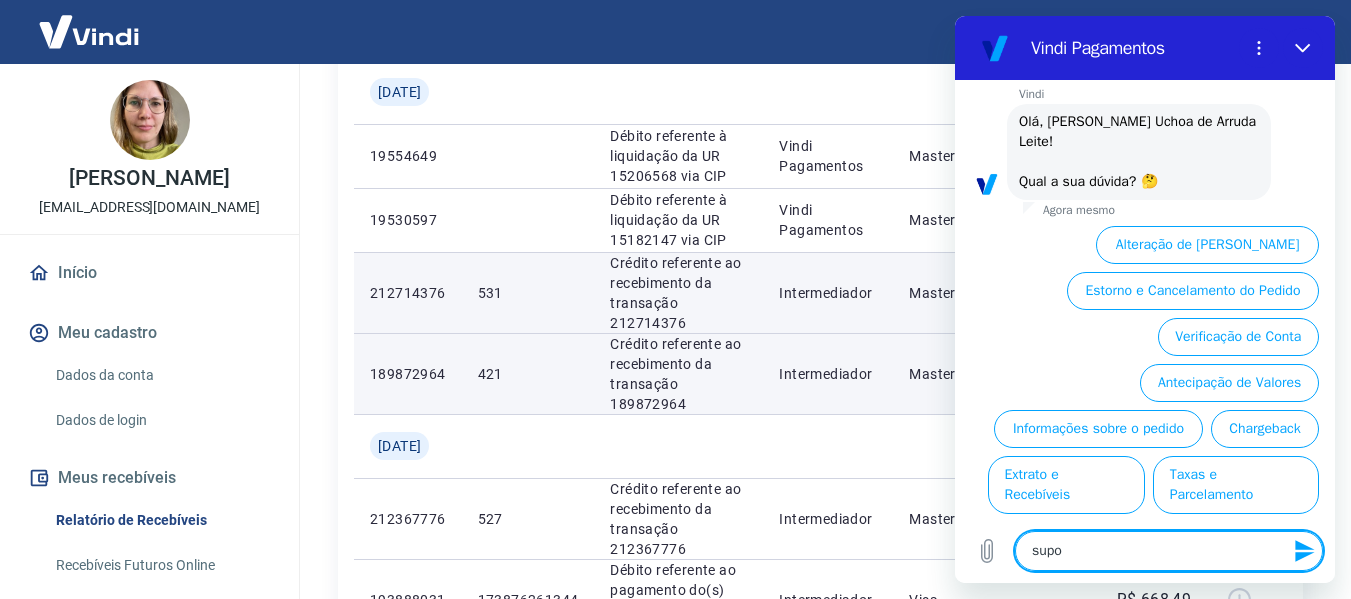 type on "supor" 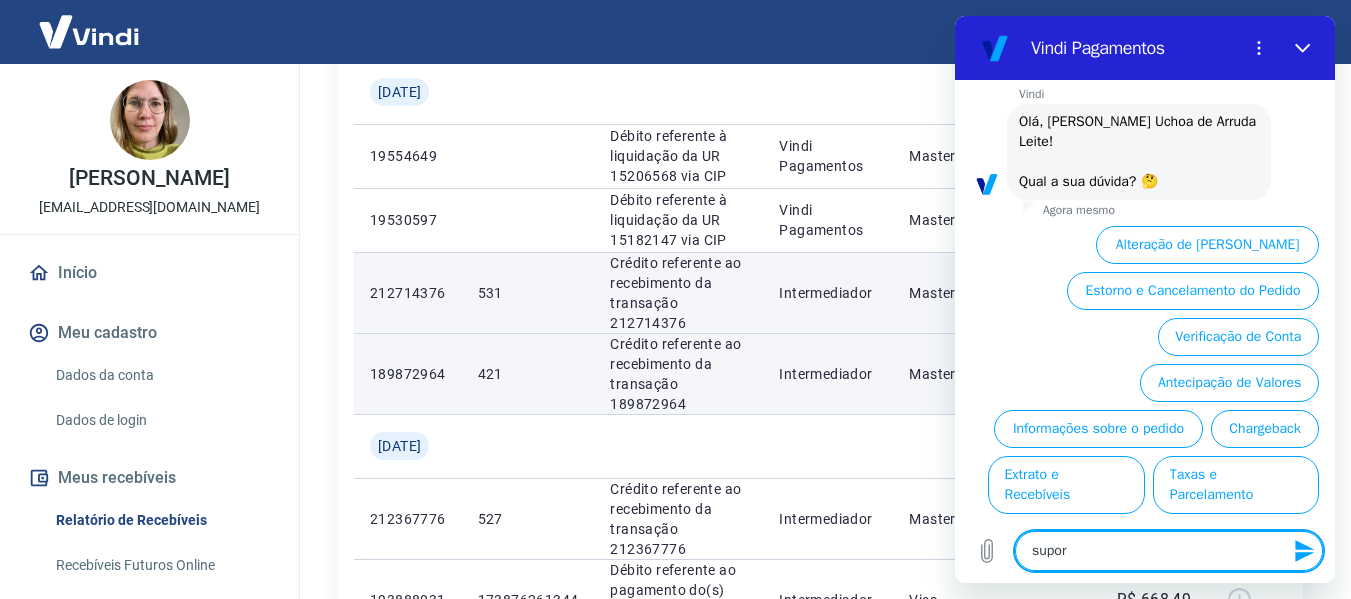 type on "suport" 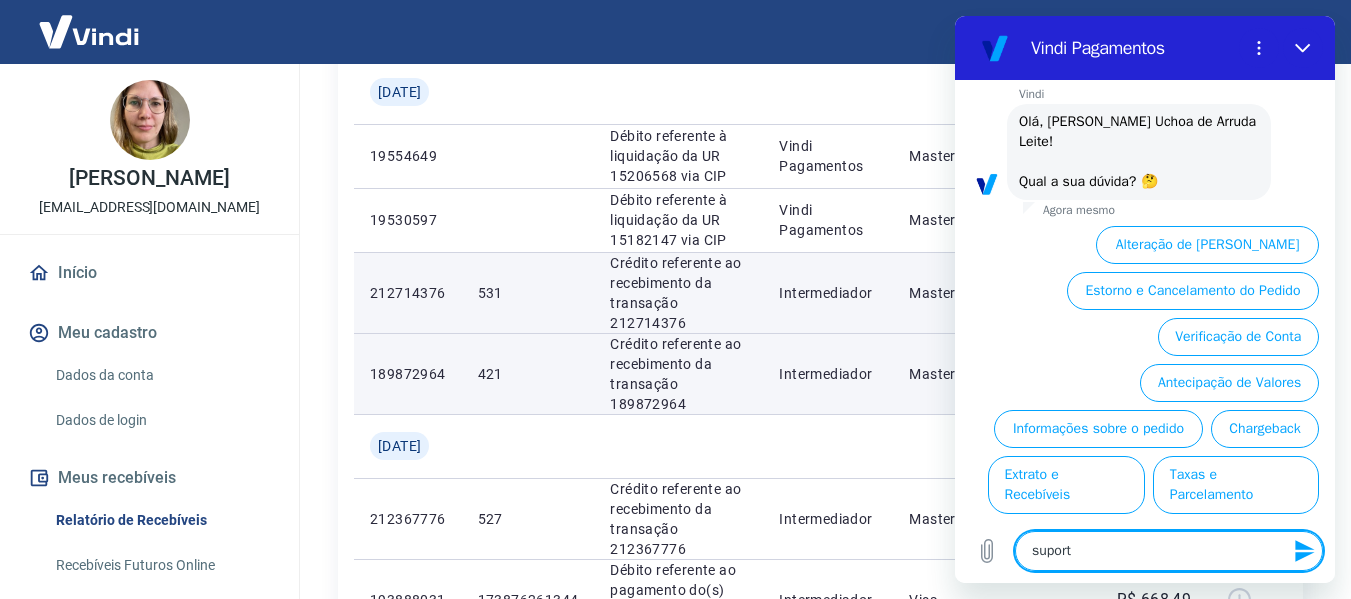 type on "suporte" 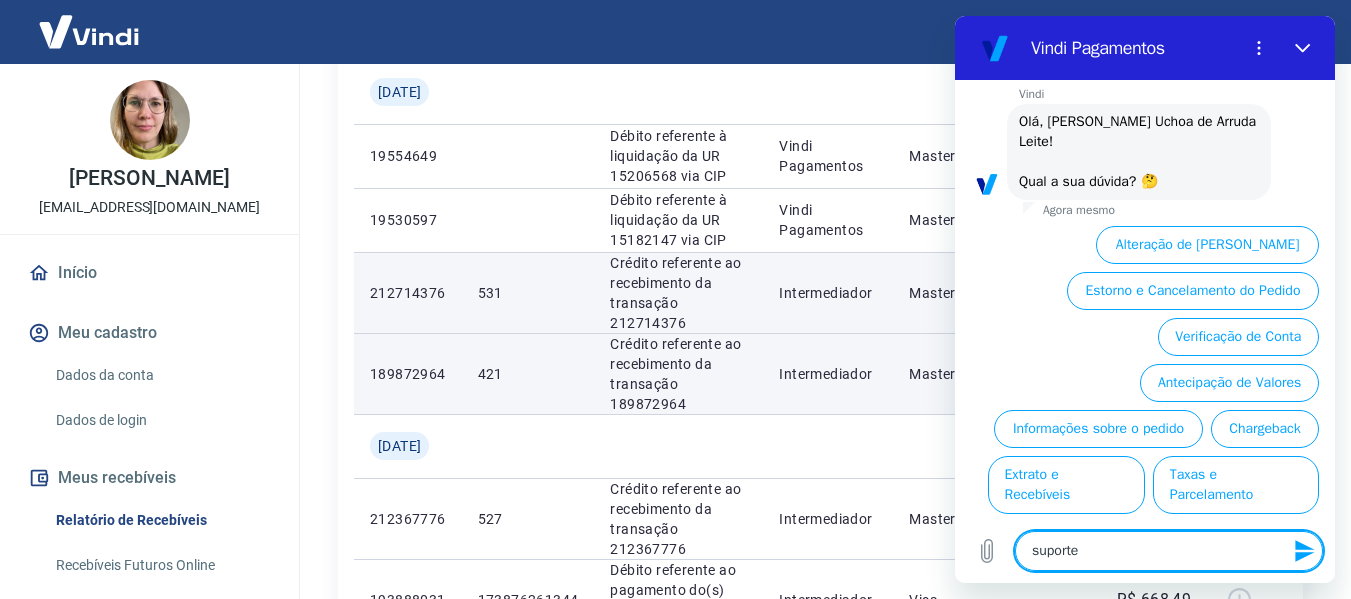 type 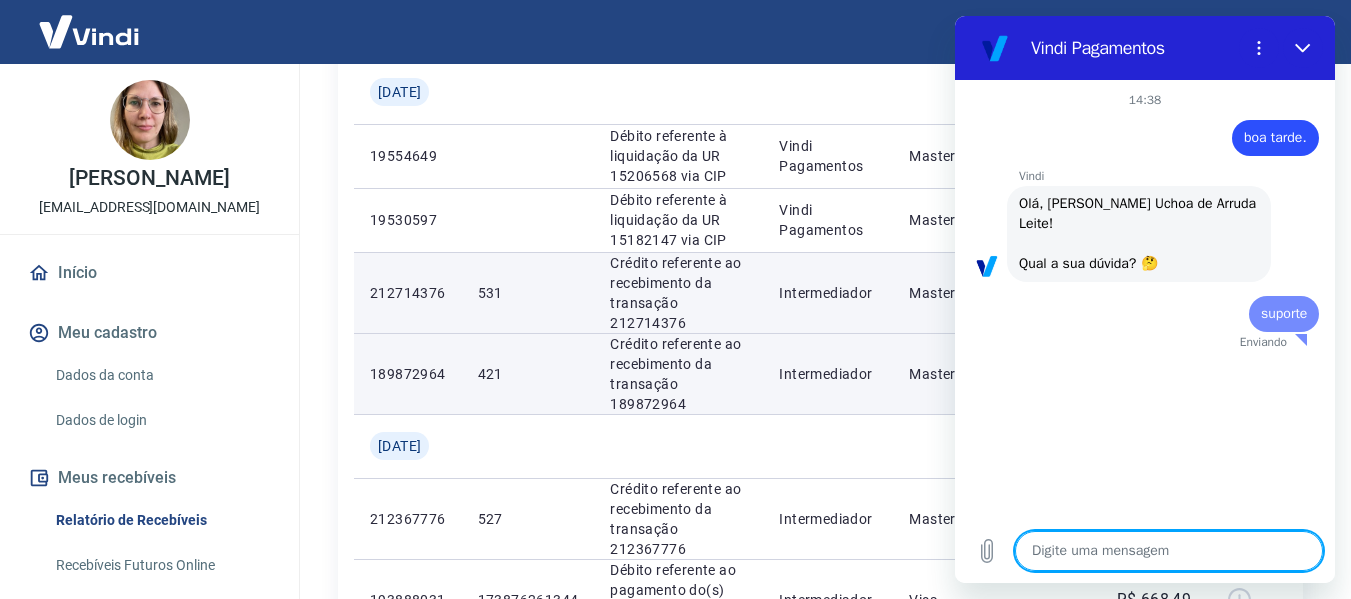 scroll, scrollTop: 0, scrollLeft: 0, axis: both 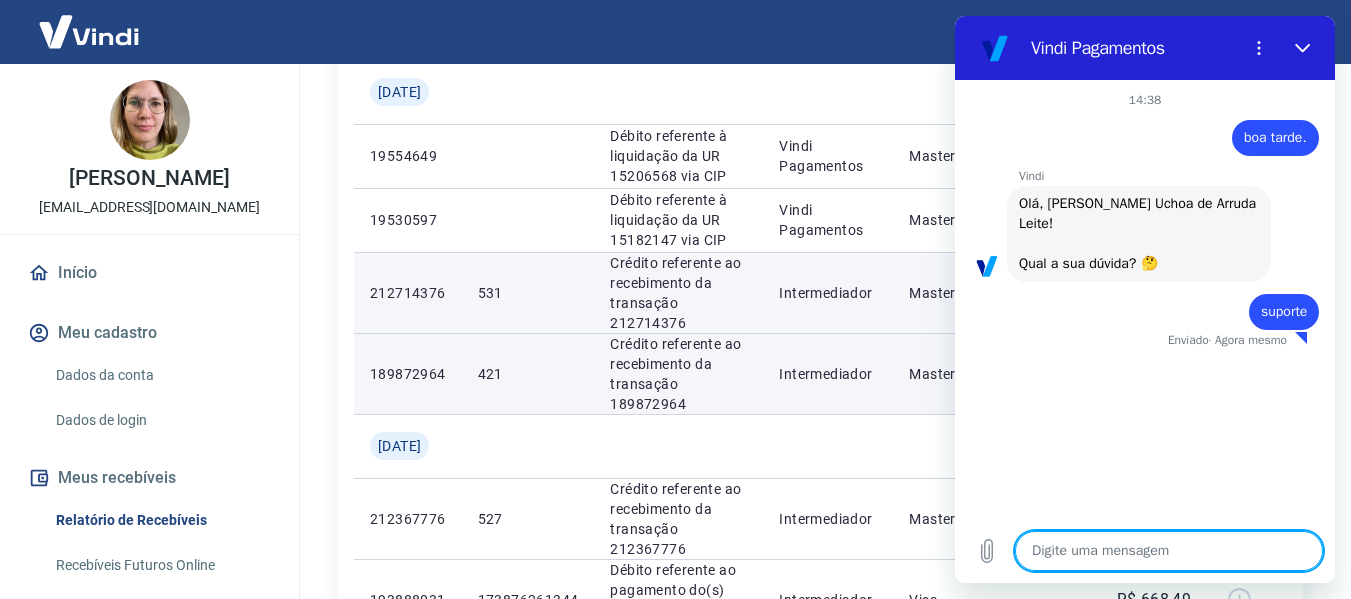 type on "x" 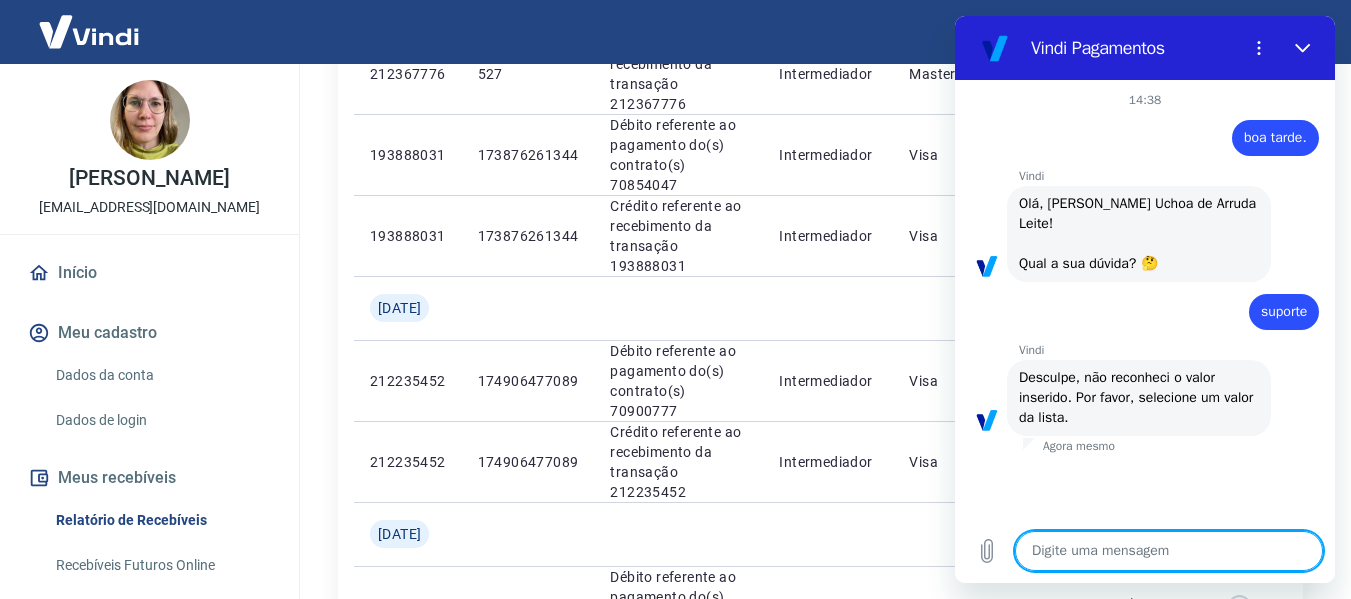 scroll, scrollTop: 1700, scrollLeft: 0, axis: vertical 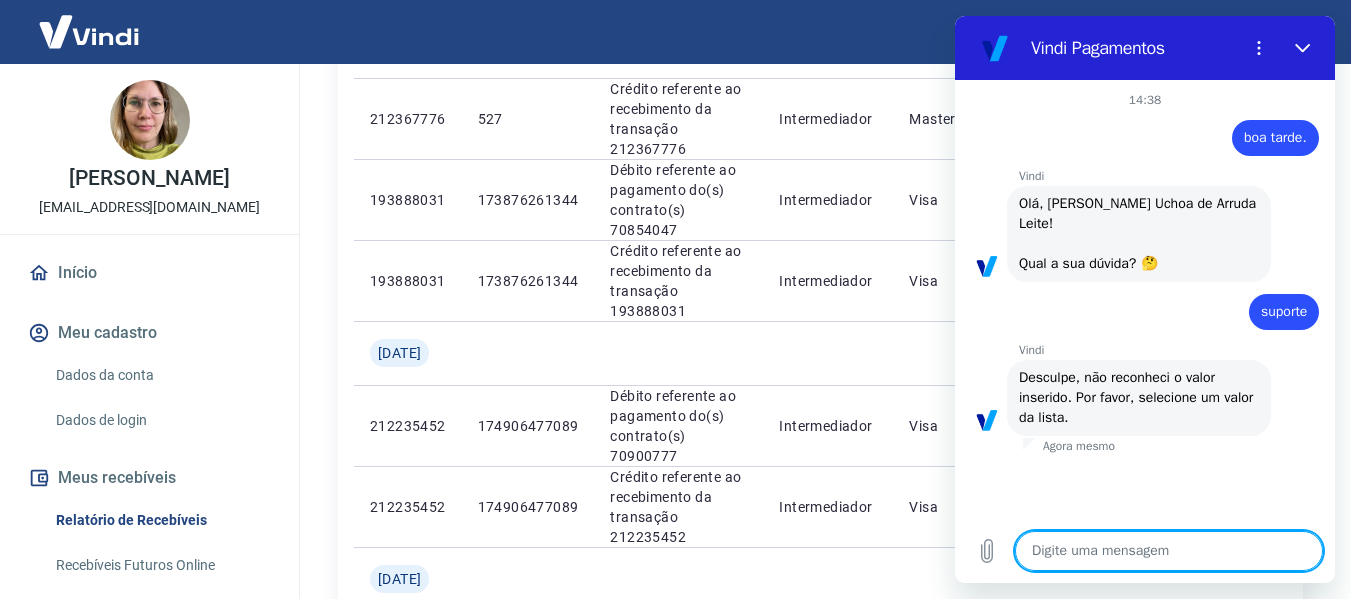click on "14:38  diz:  boa tarde. Enviado  · Agora mesmo [PERSON_NAME] diz:  [PERSON_NAME], [PERSON_NAME] de Arruda Leite!
Qual a sua dúvida? 🤔 Agora mesmo  diz:  suporte Enviado  · Agora mesmo [PERSON_NAME] diz:  [PERSON_NAME], não reconheci o valor inserido. Por favor, selecione um valor da lista. Agora mesmo" at bounding box center (1145, 299) 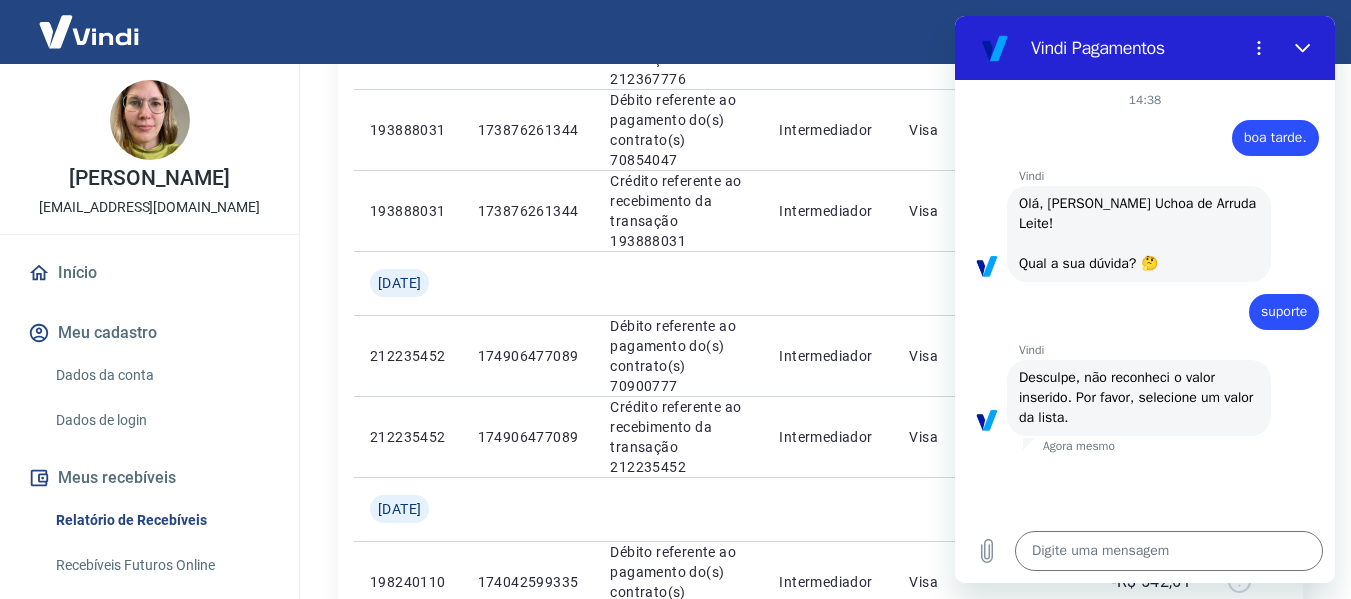 scroll, scrollTop: 1900, scrollLeft: 0, axis: vertical 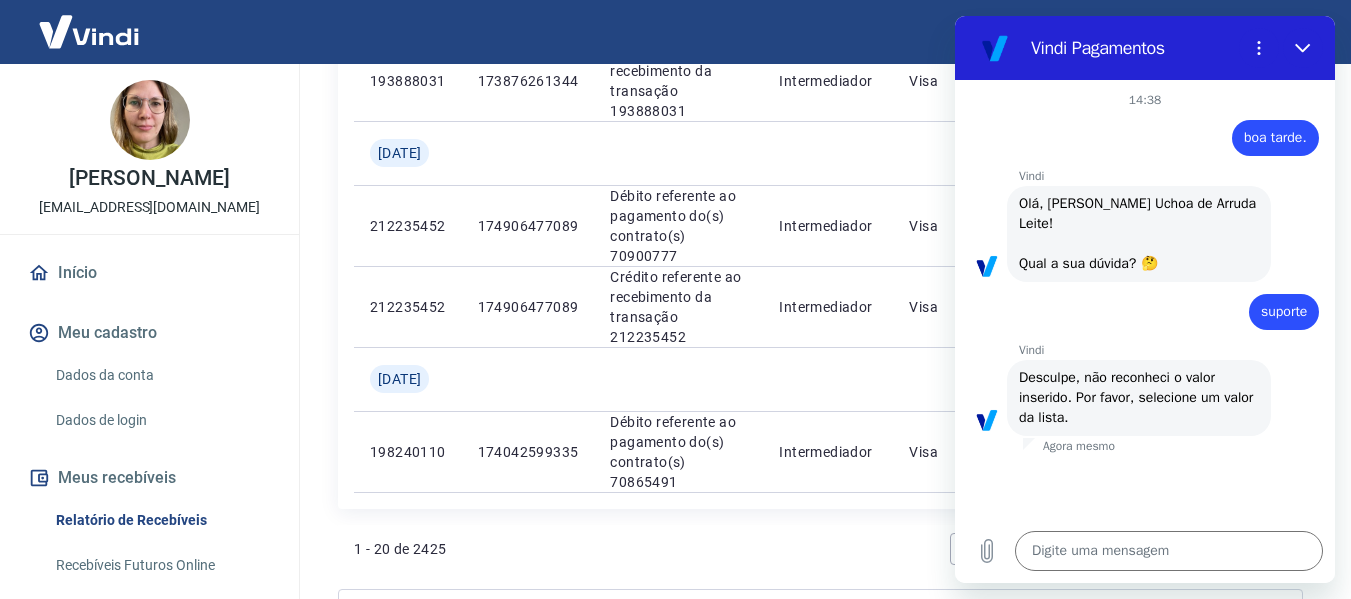 click on "diz:  boa tarde." at bounding box center [1137, 132] 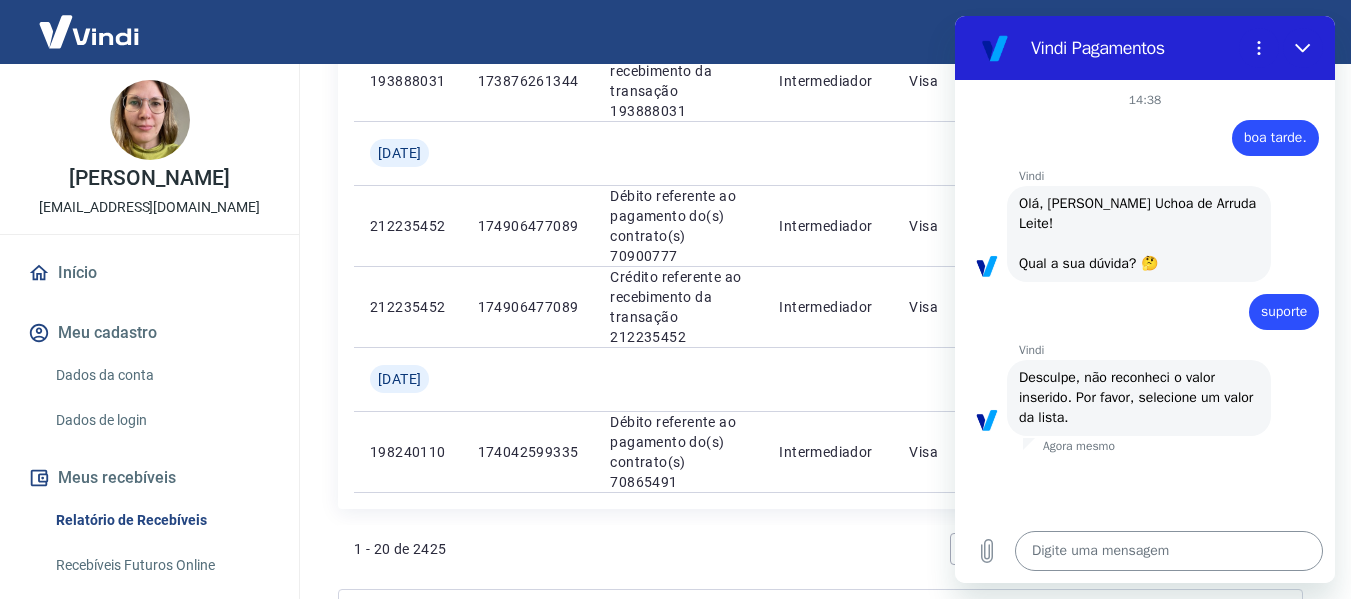 click at bounding box center [1169, 551] 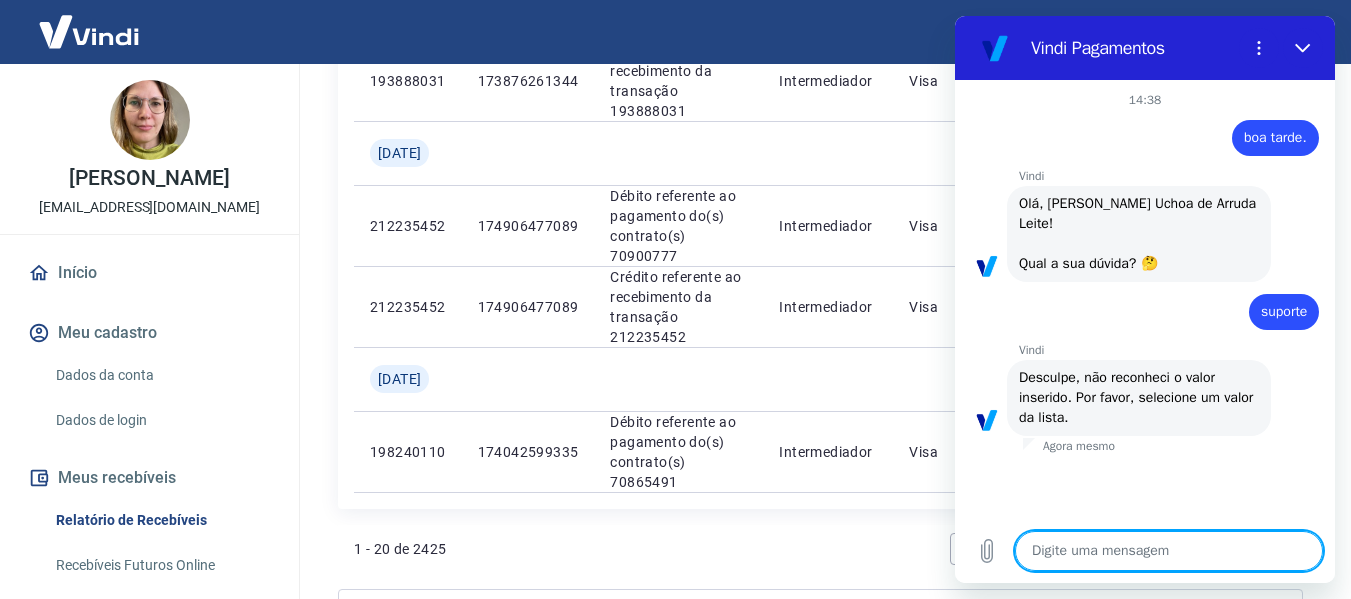 type on "t" 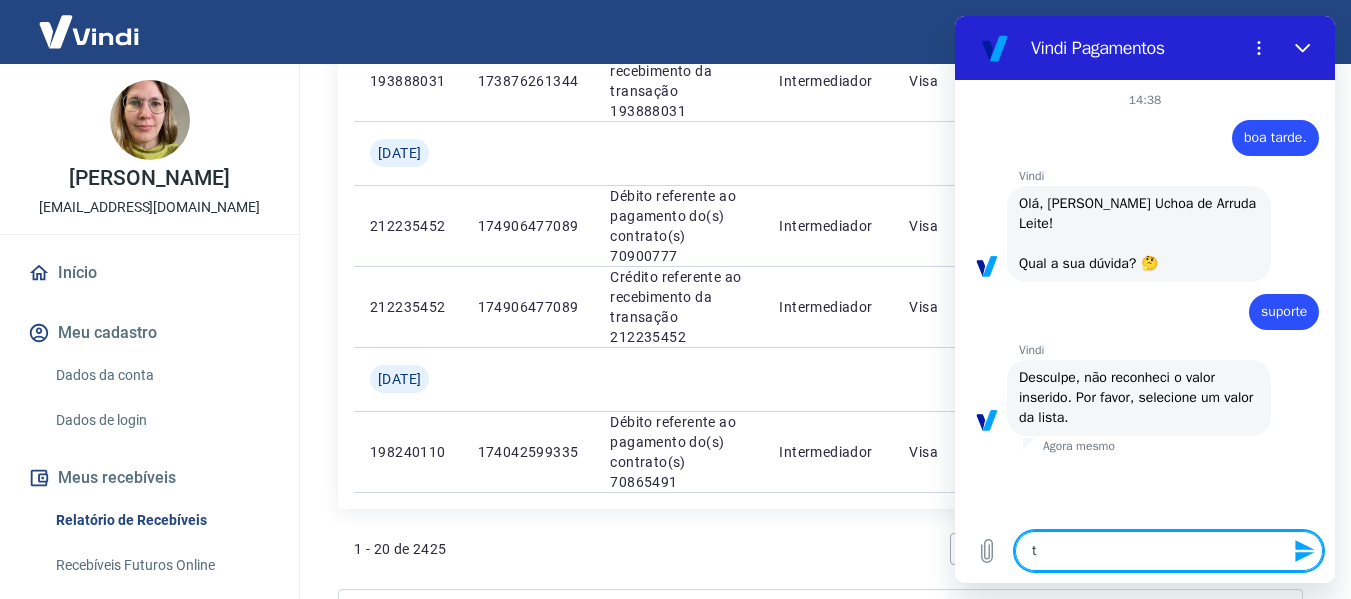 type on "ta" 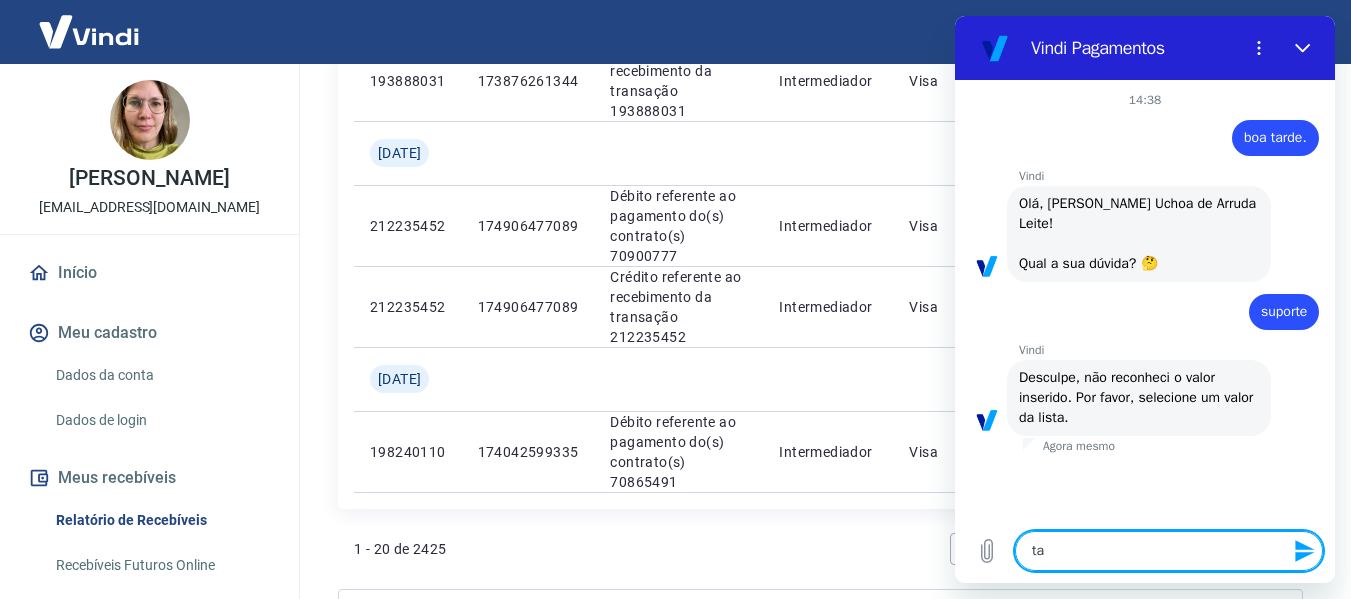 type on "x" 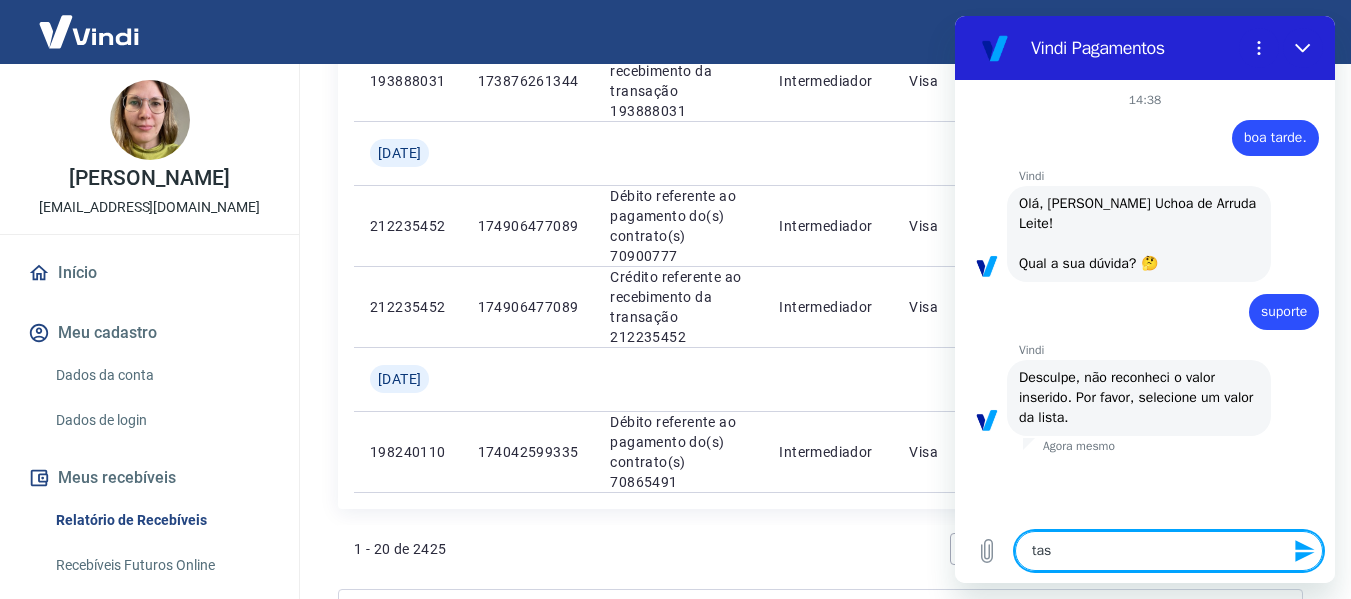 type on "ta" 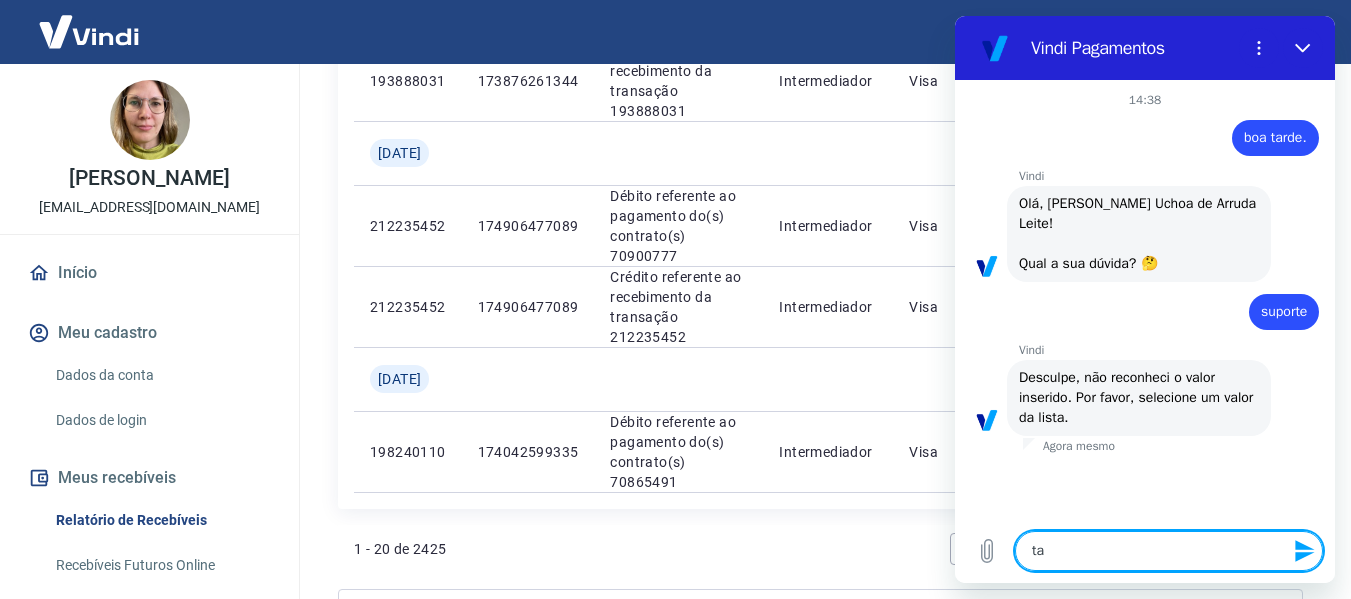 type on "tax" 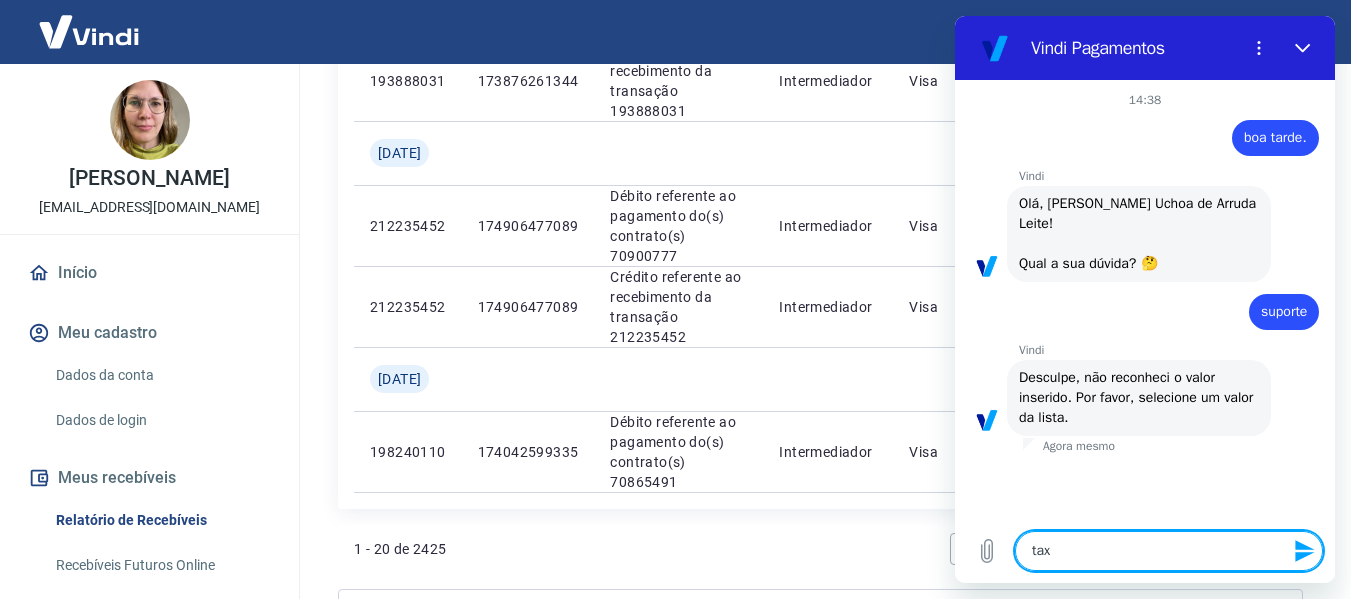 type on "taxa" 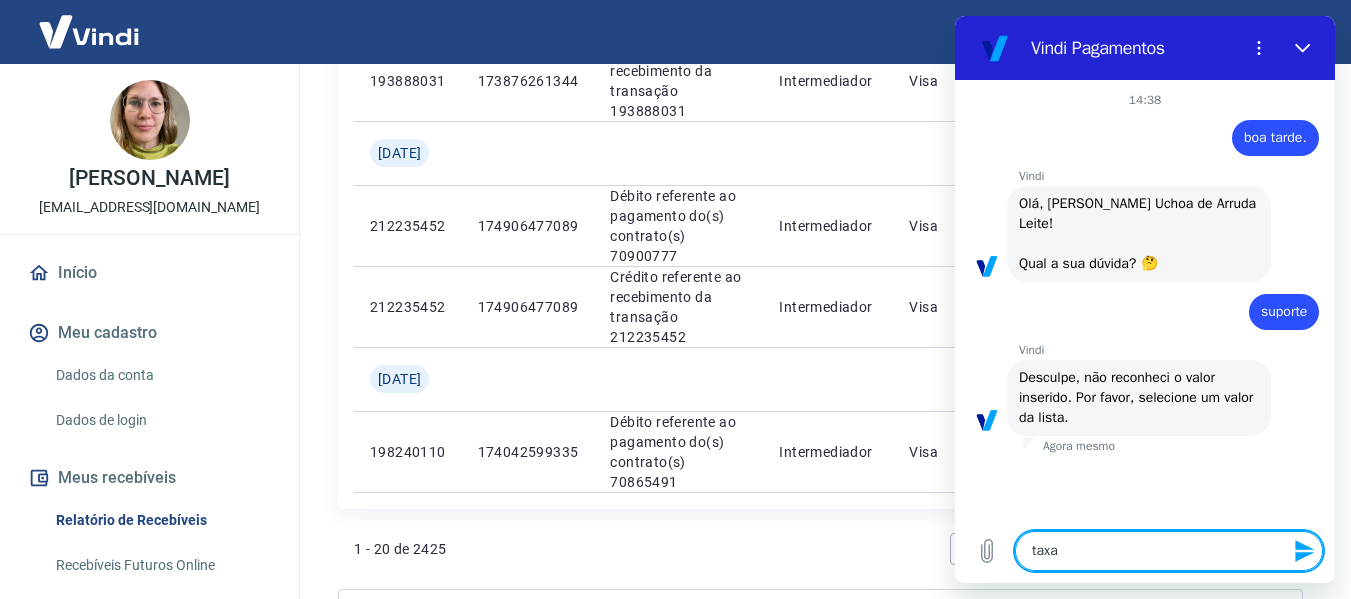 type 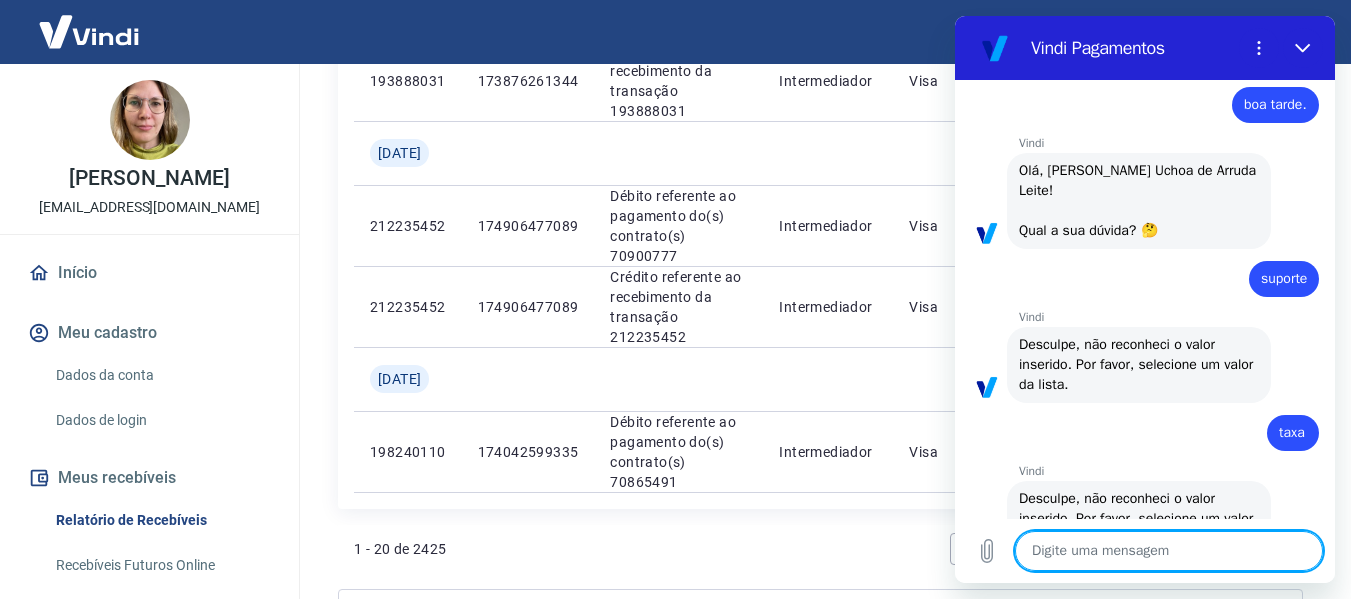 scroll, scrollTop: 0, scrollLeft: 0, axis: both 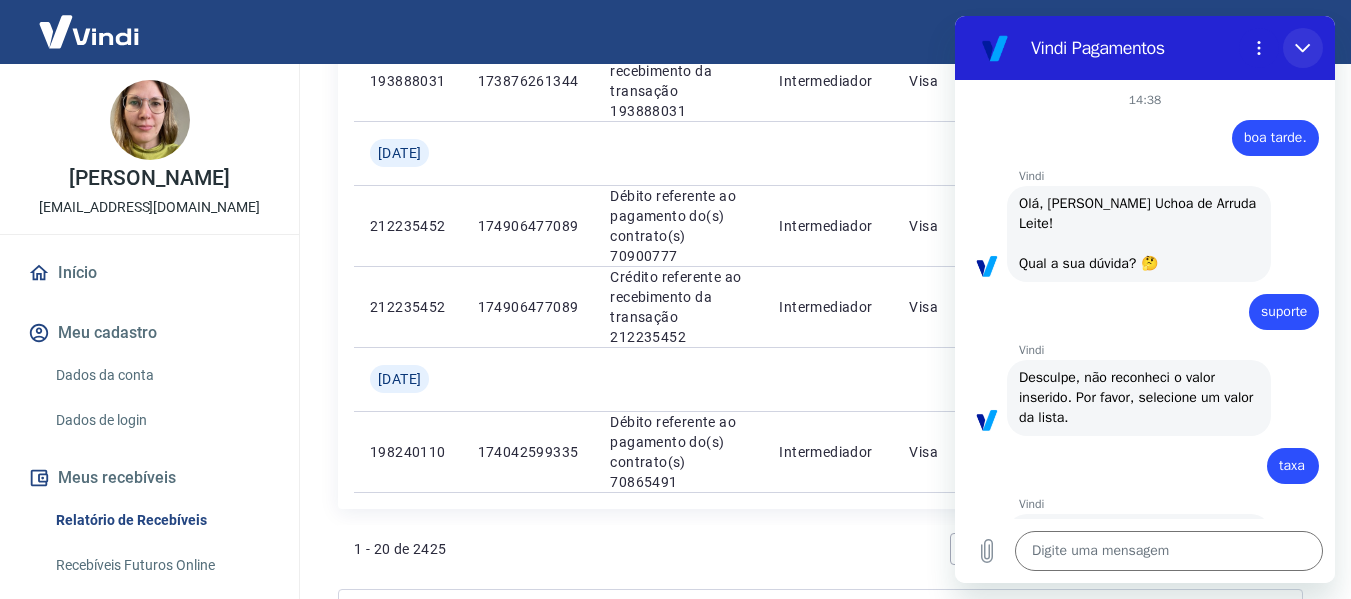 click 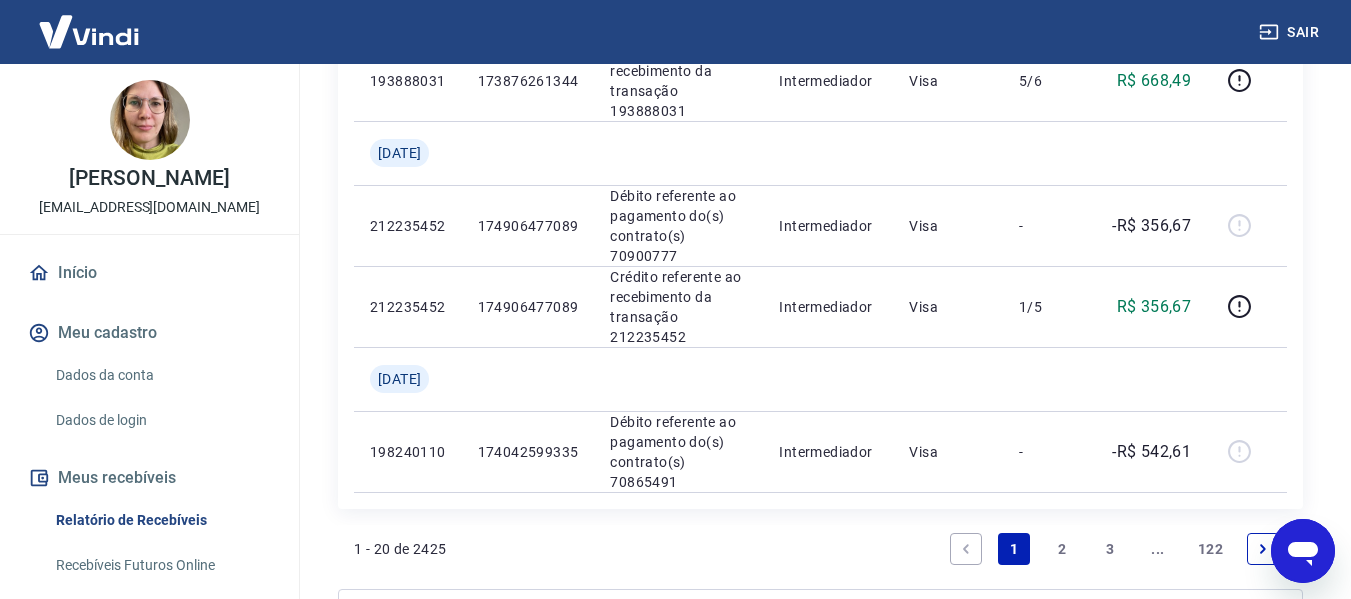 click 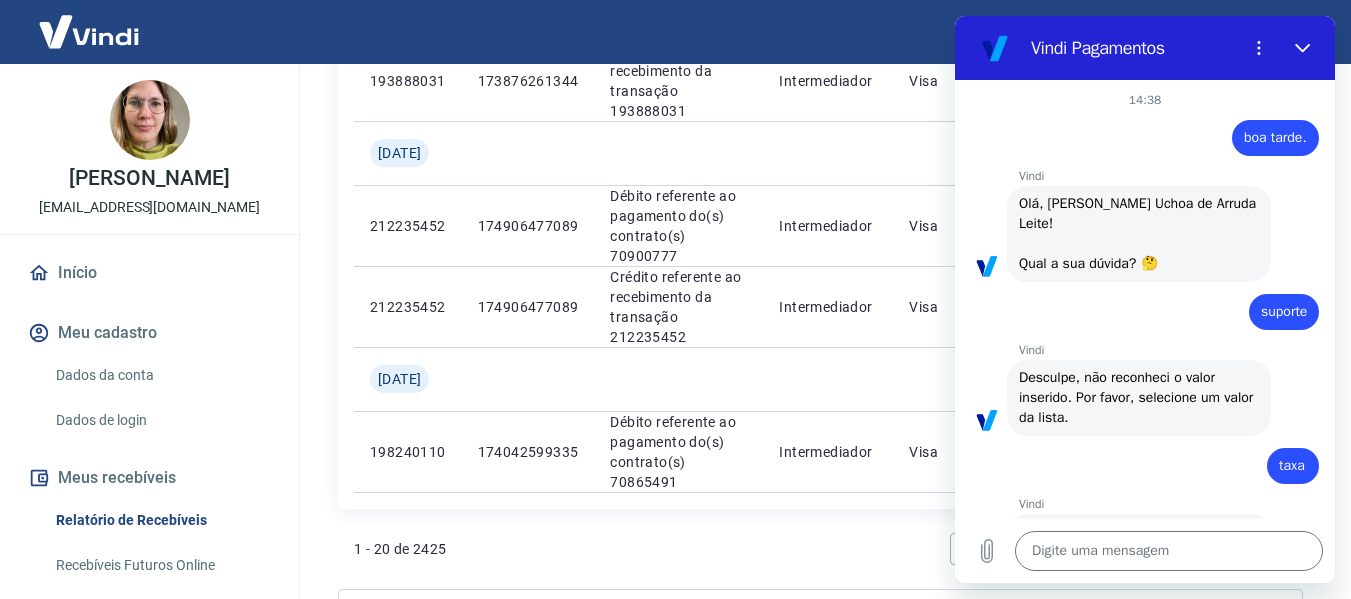 click on "diz:  suporte" at bounding box center (1137, 306) 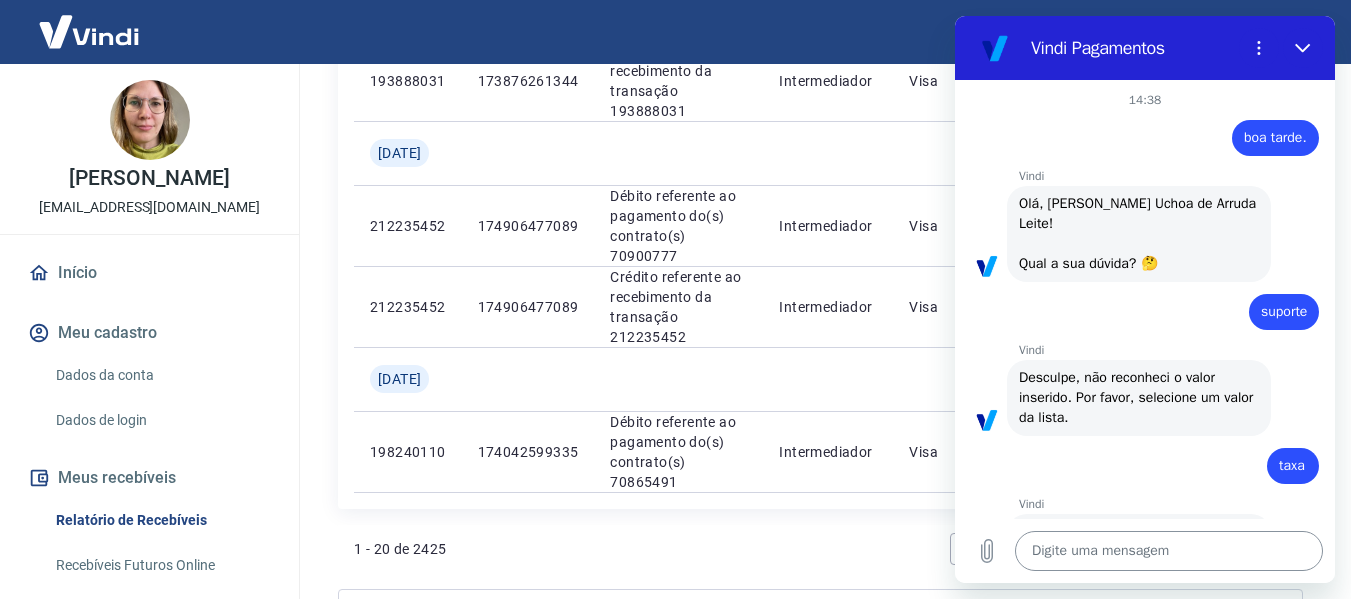 click at bounding box center (1169, 551) 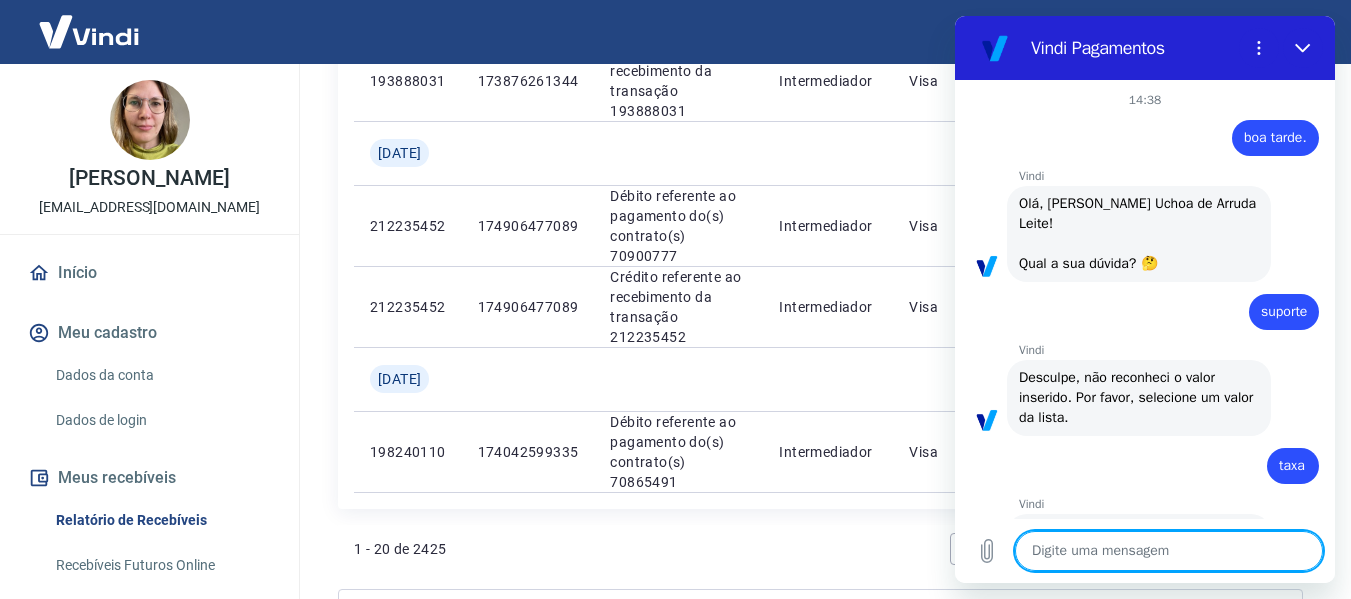 type on "t" 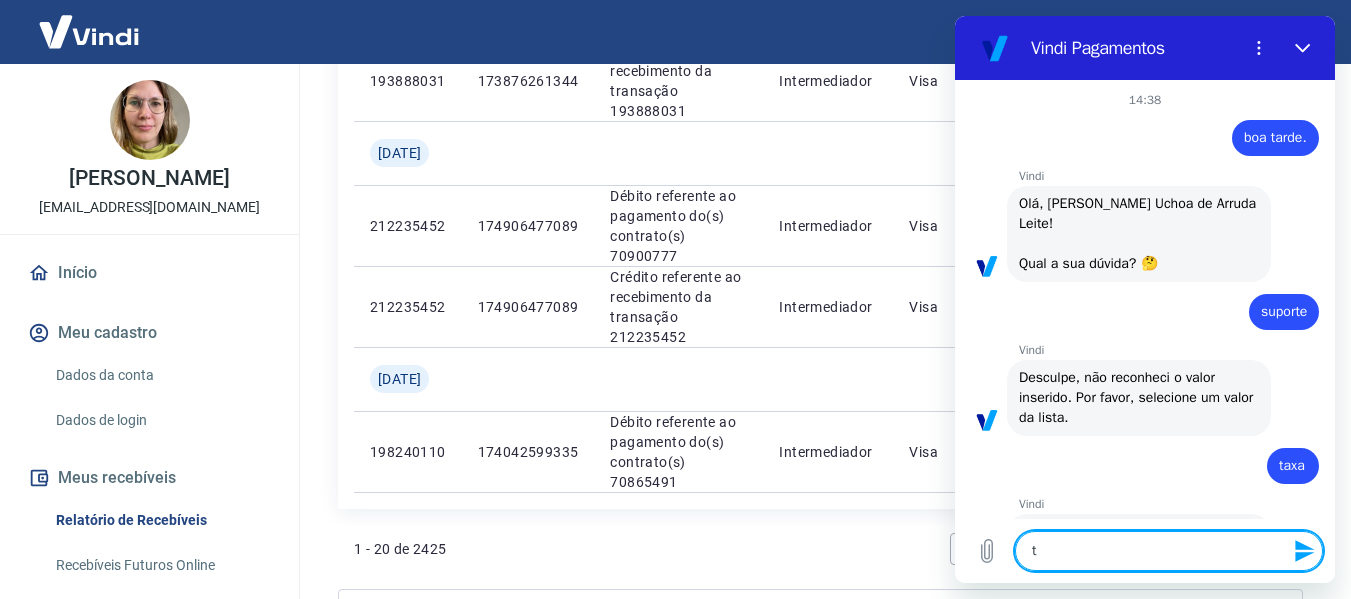 type on "ta" 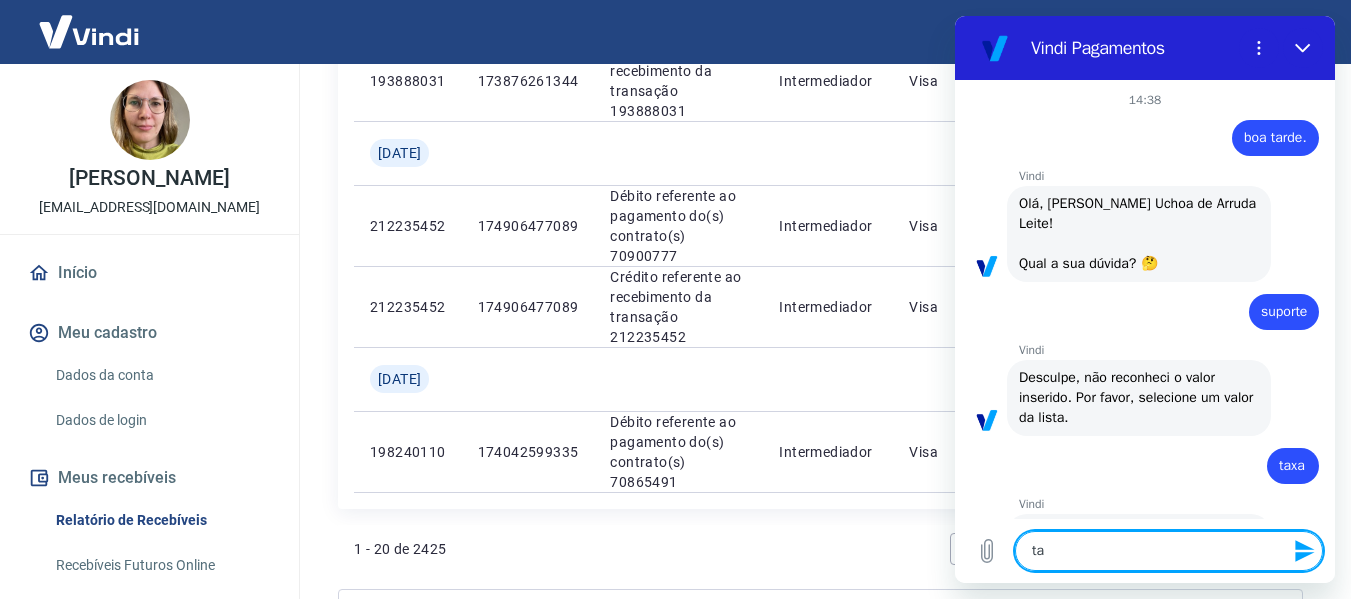 type on "tax" 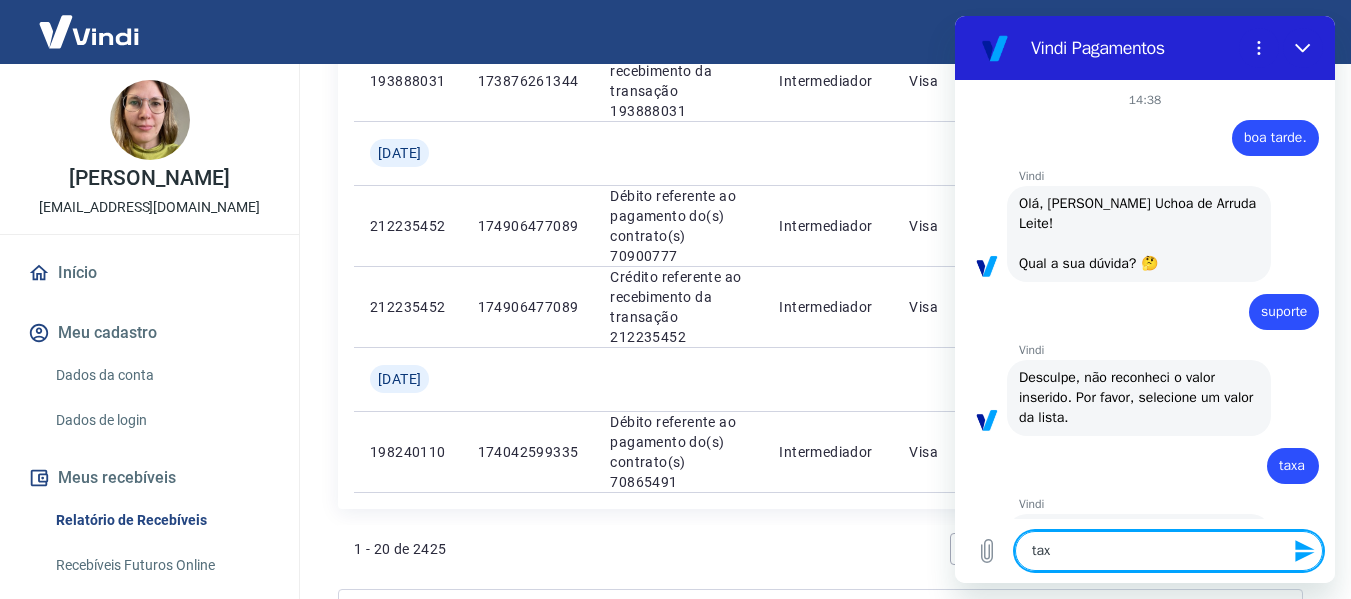 type on "taxa" 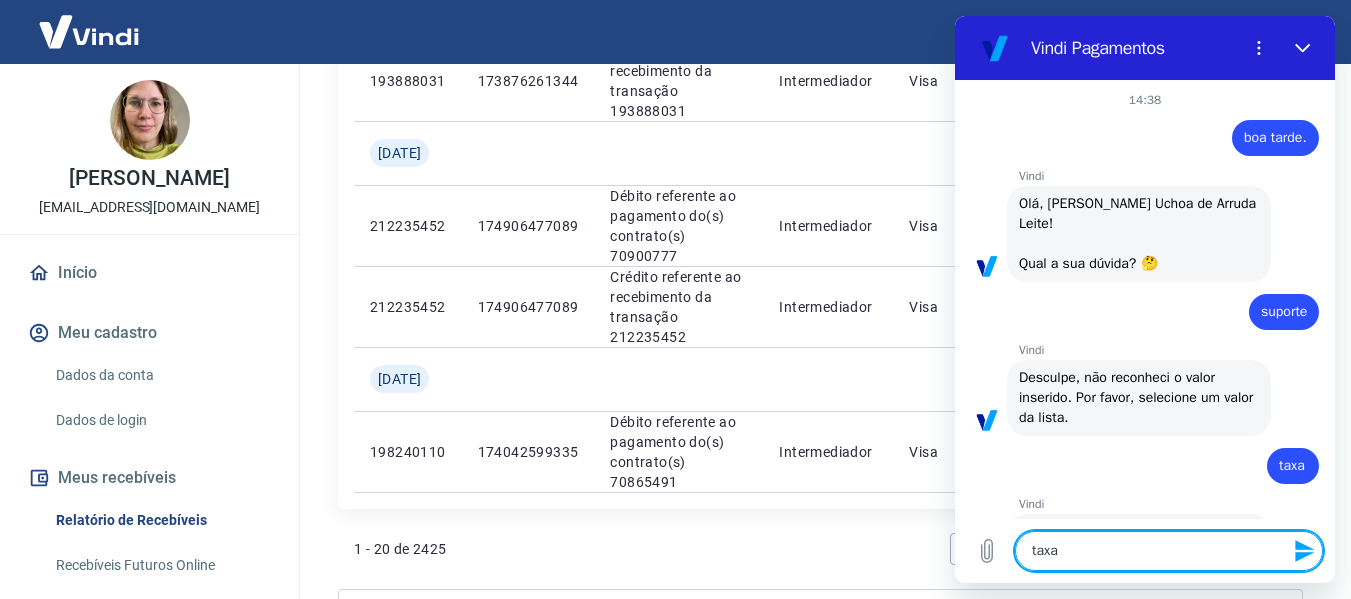 type on "taxa" 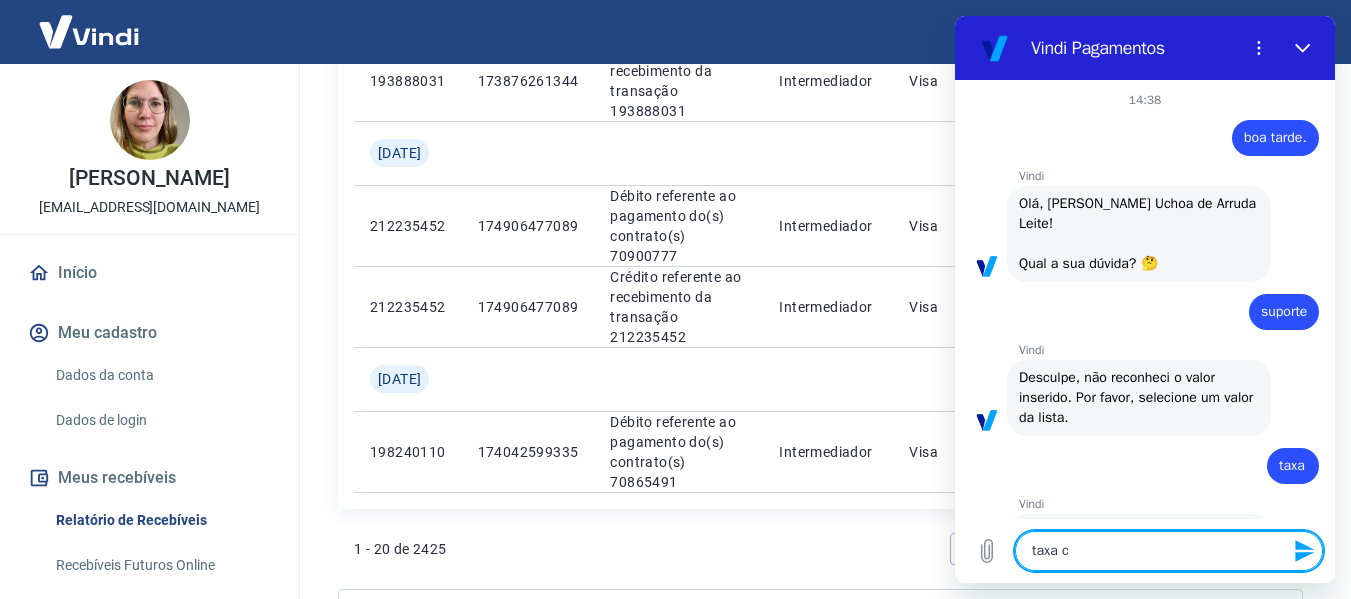 type on "taxa ca" 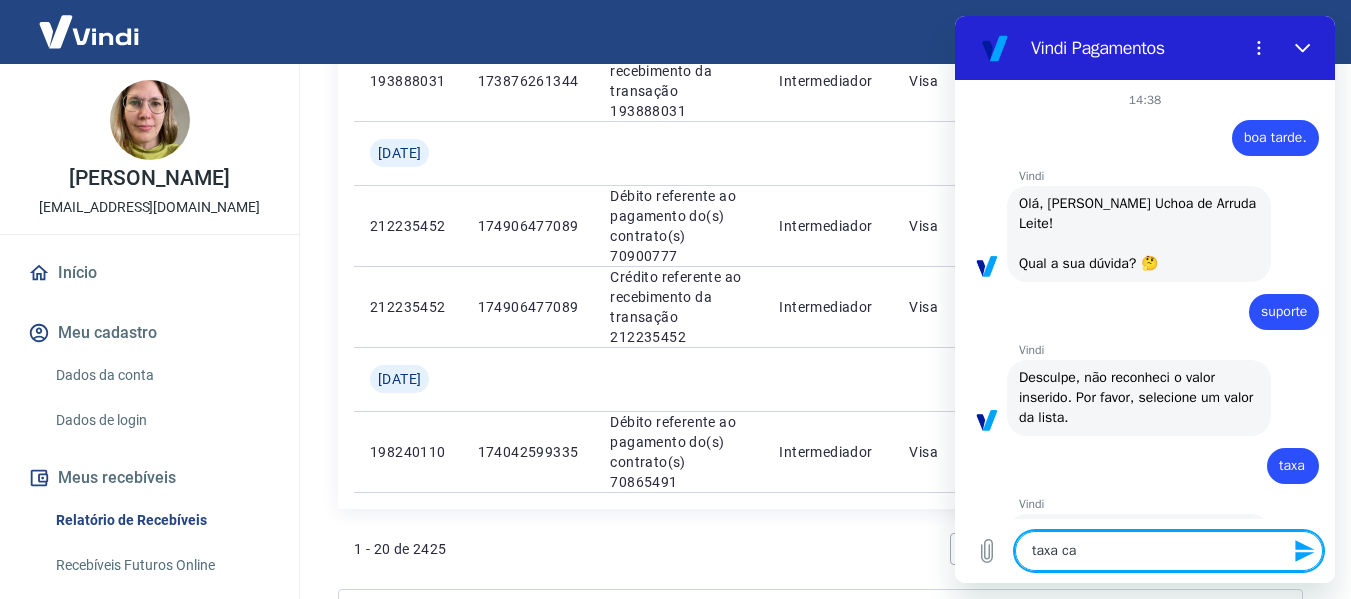 type on "taxa car" 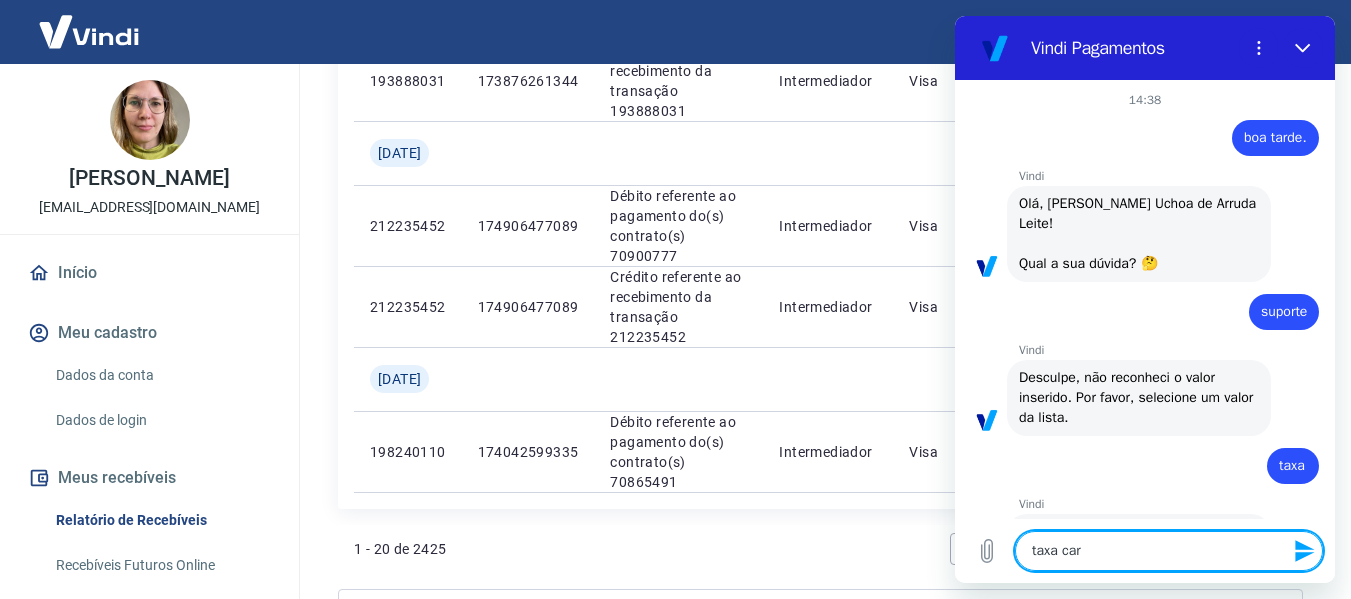 type on "taxa cart" 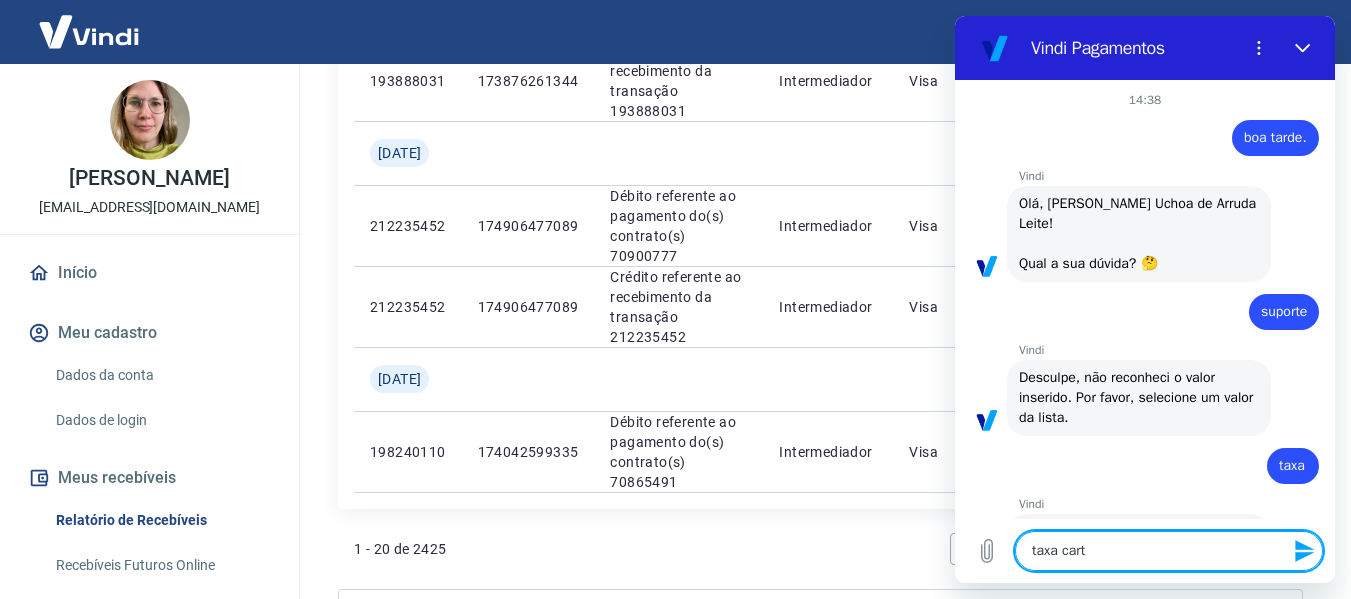 type on "taxa cartã" 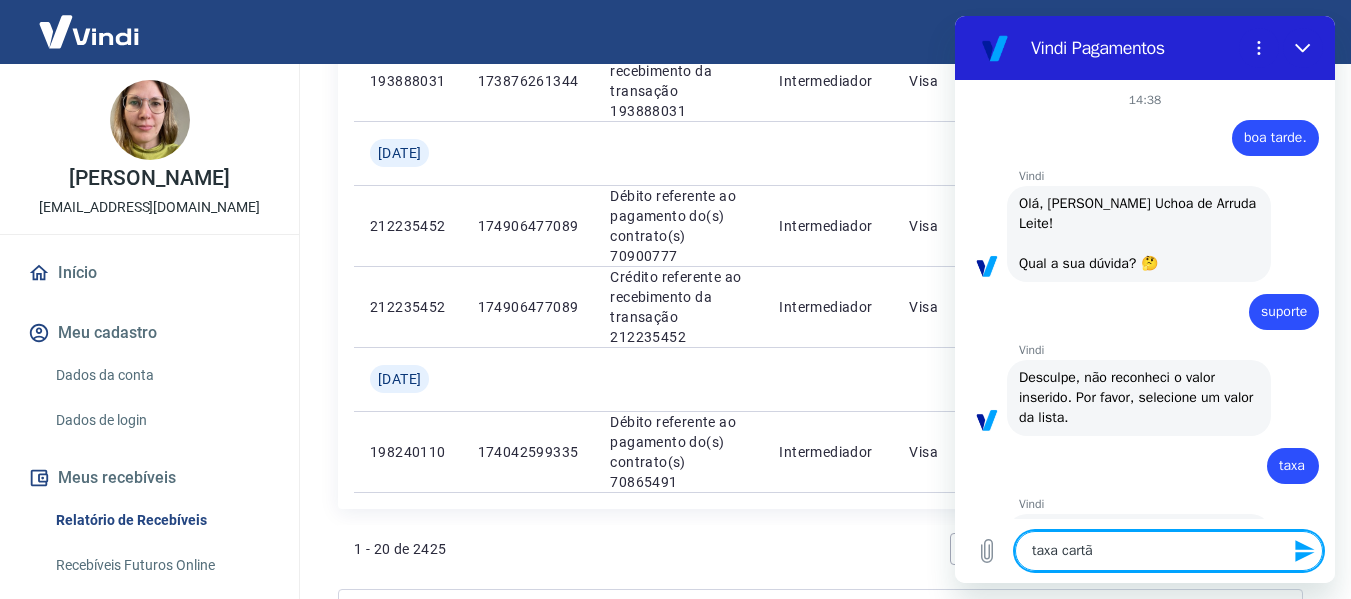type on "taxa cartão" 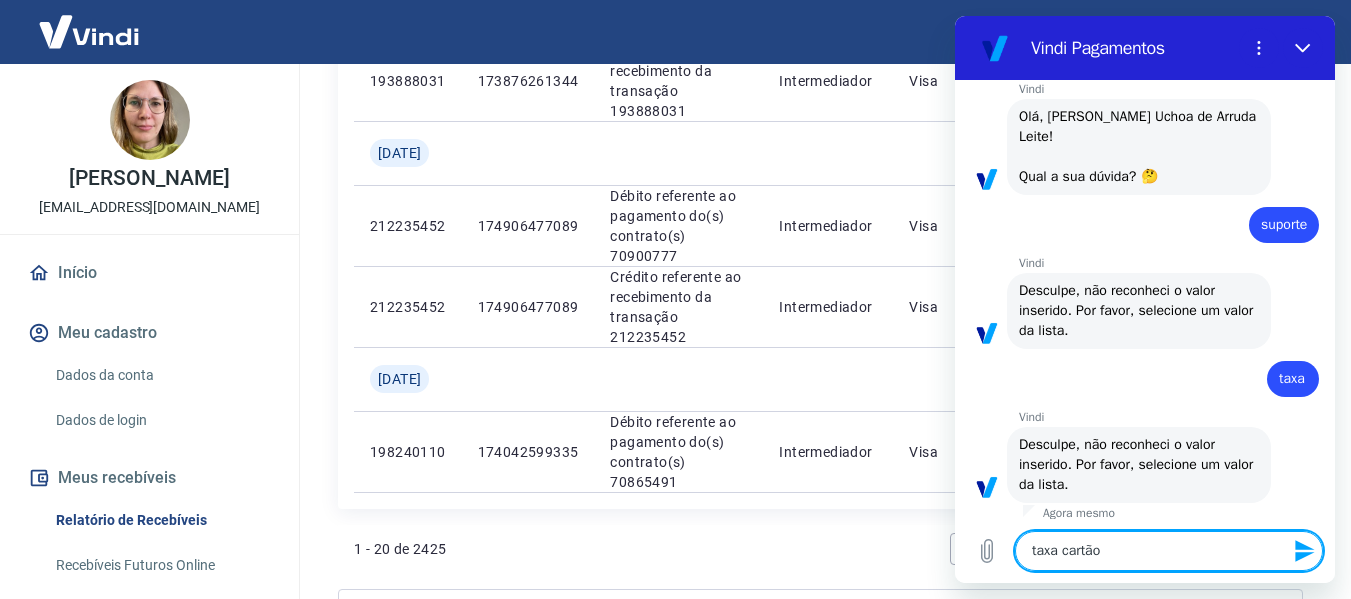 scroll, scrollTop: 94, scrollLeft: 0, axis: vertical 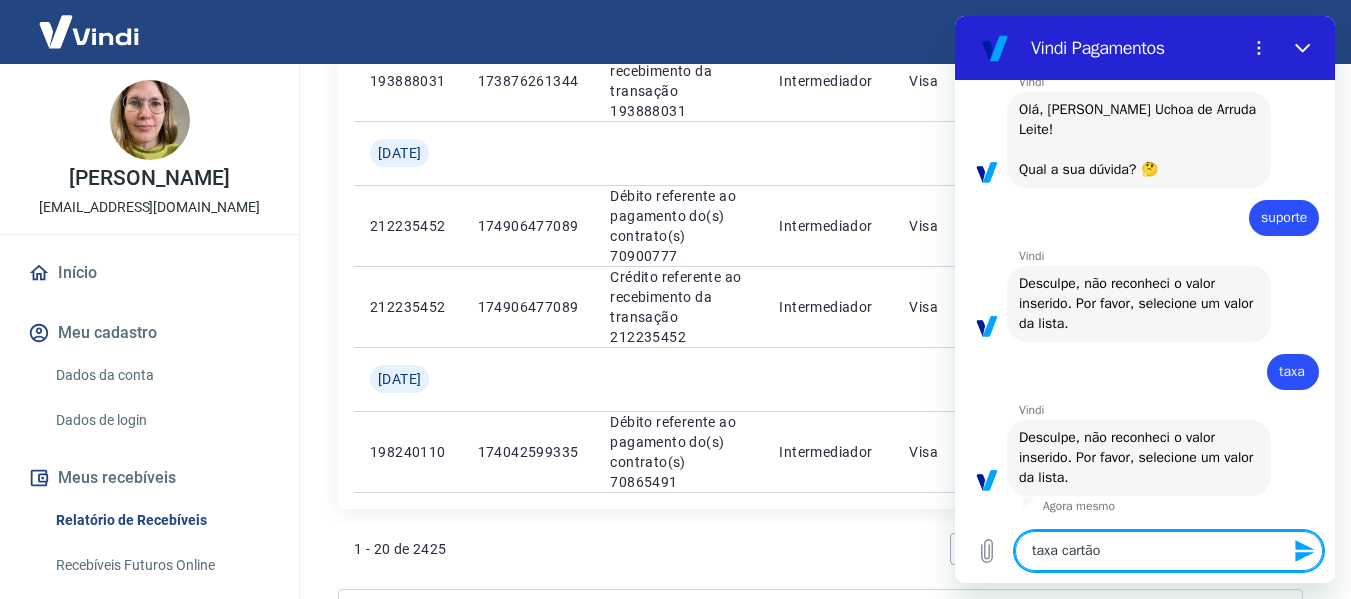 type on "taxa cartão" 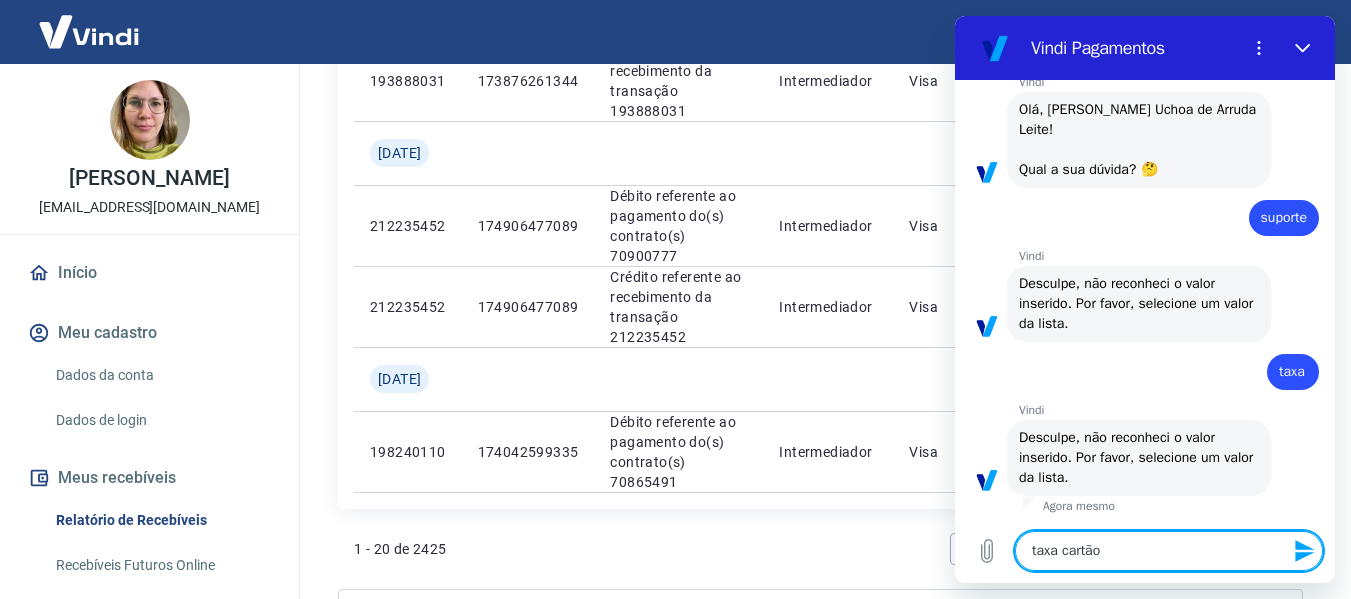type 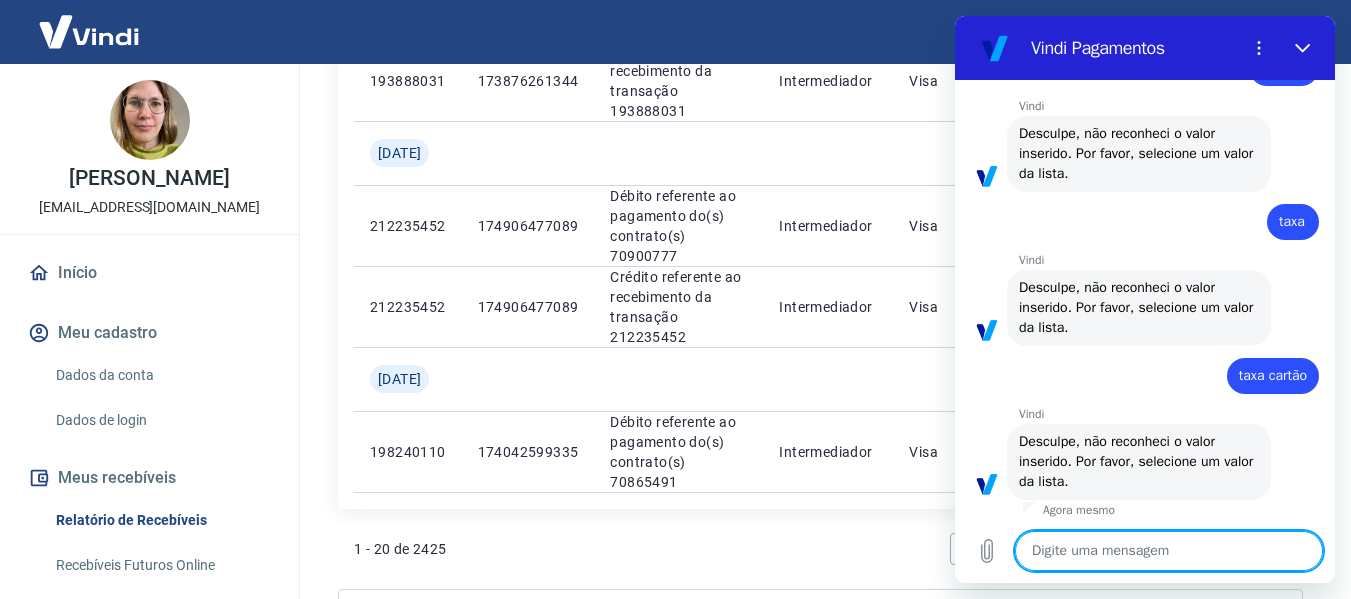 scroll, scrollTop: 248, scrollLeft: 0, axis: vertical 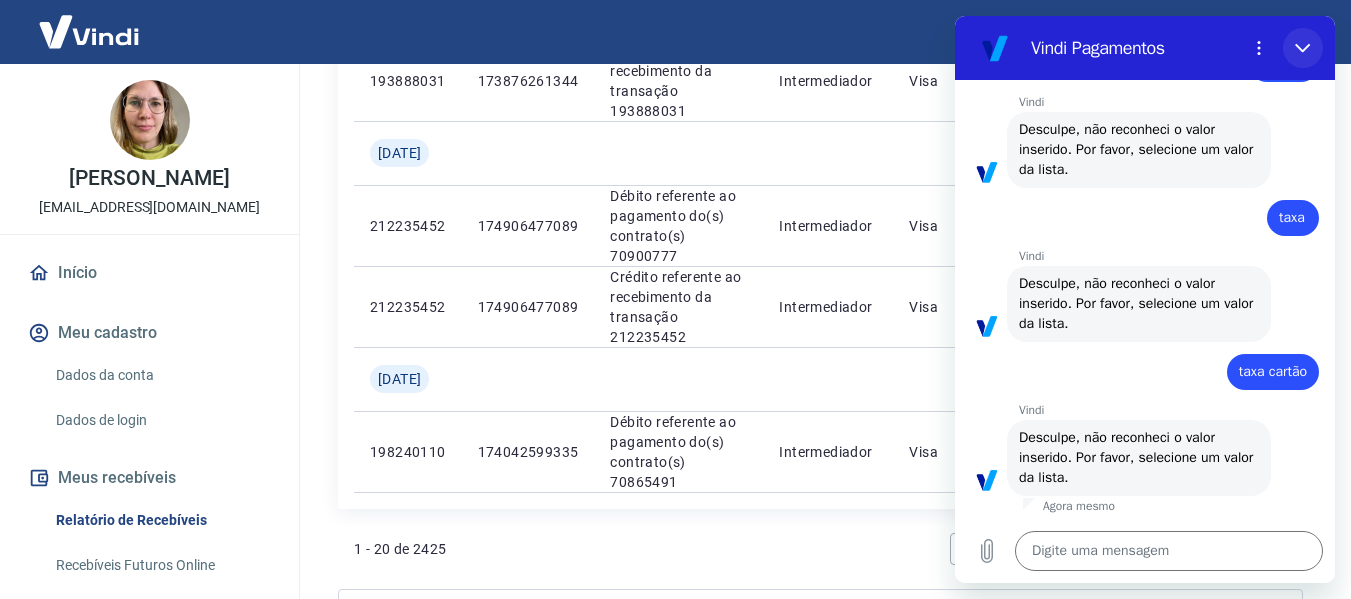 click 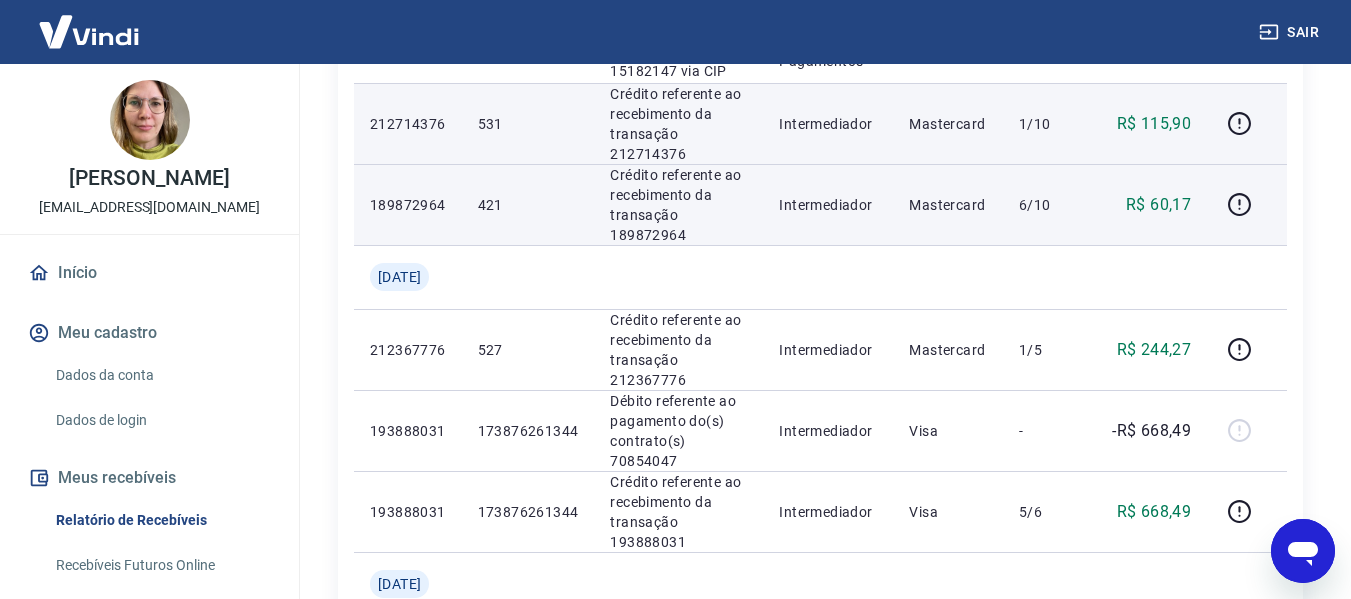 scroll, scrollTop: 1400, scrollLeft: 0, axis: vertical 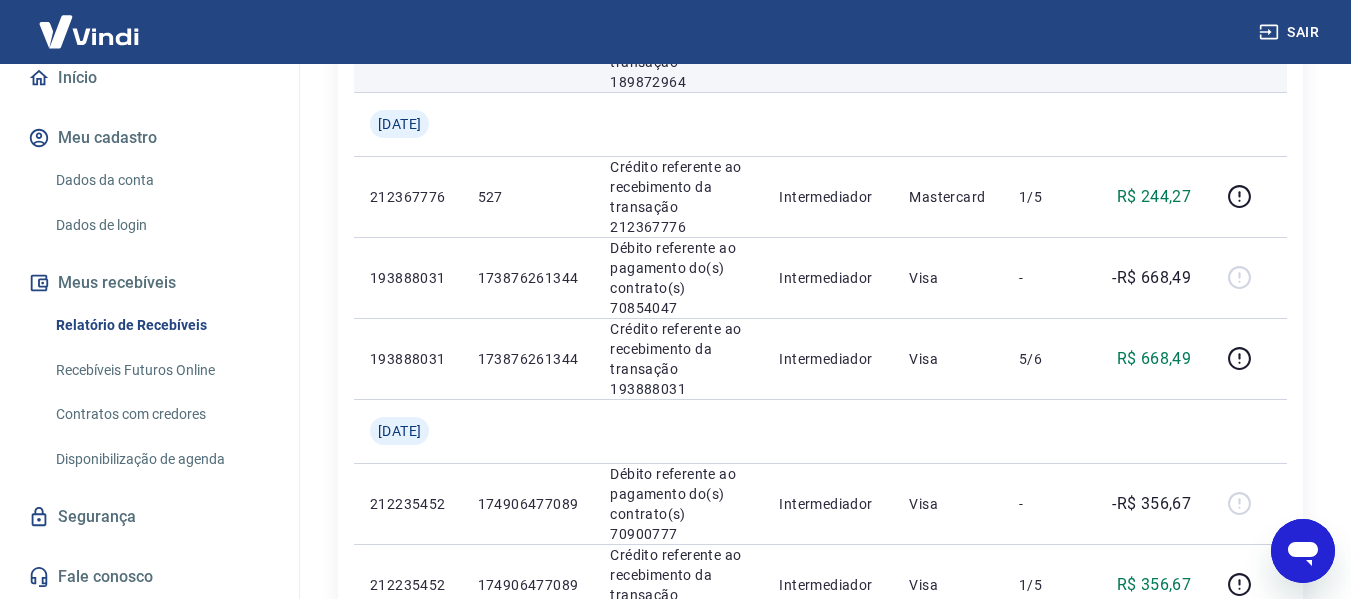 type on "x" 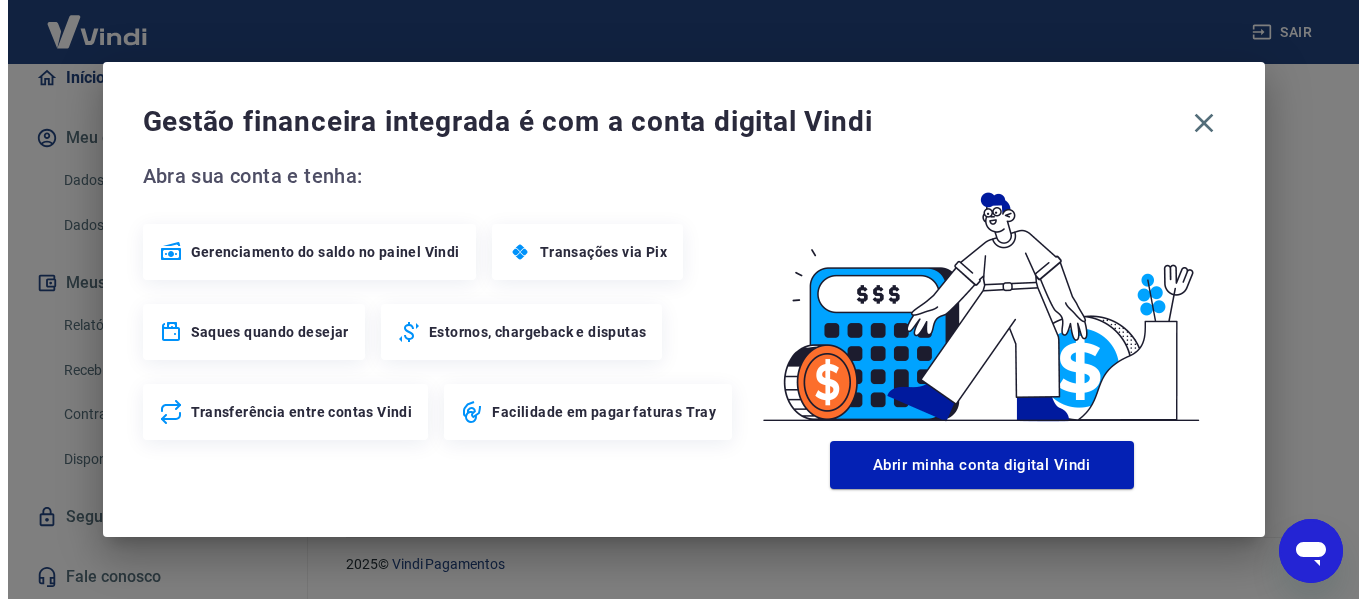 scroll, scrollTop: 1113, scrollLeft: 0, axis: vertical 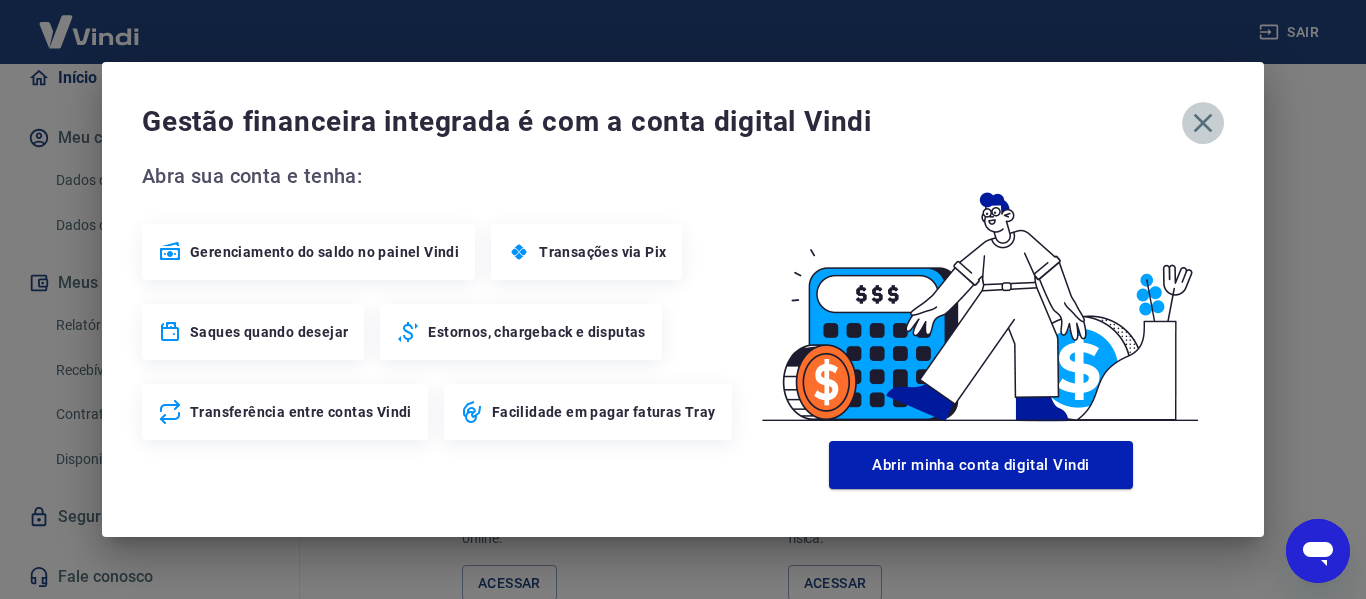 click 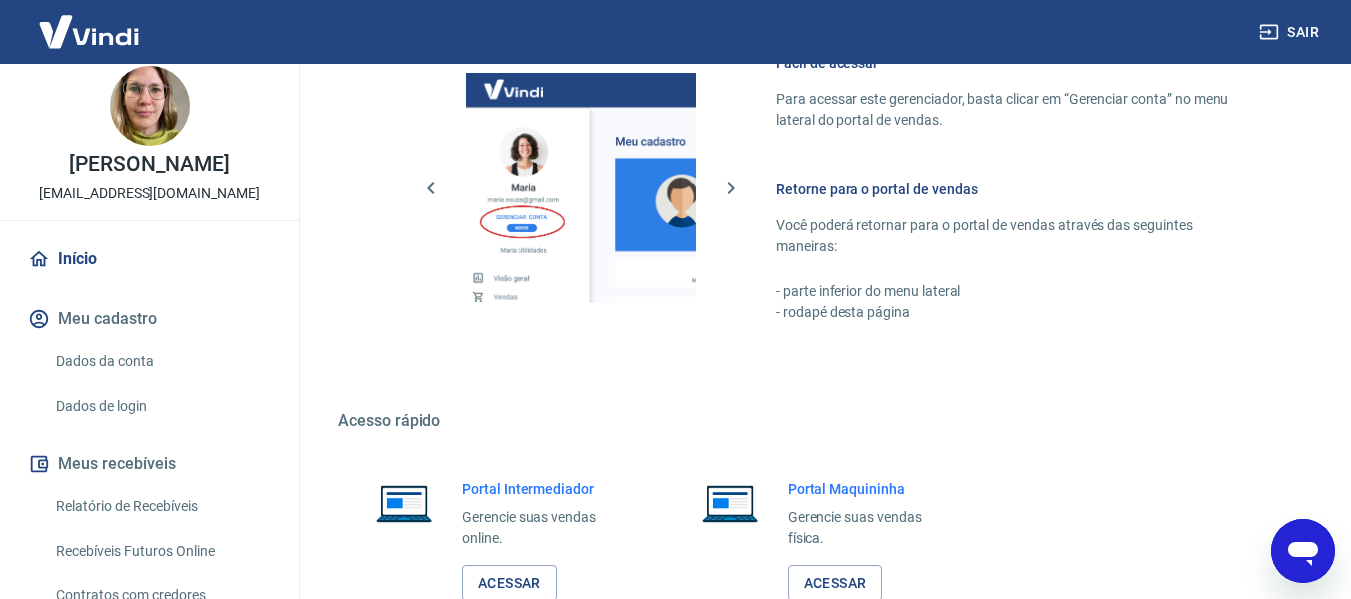 scroll, scrollTop: 0, scrollLeft: 0, axis: both 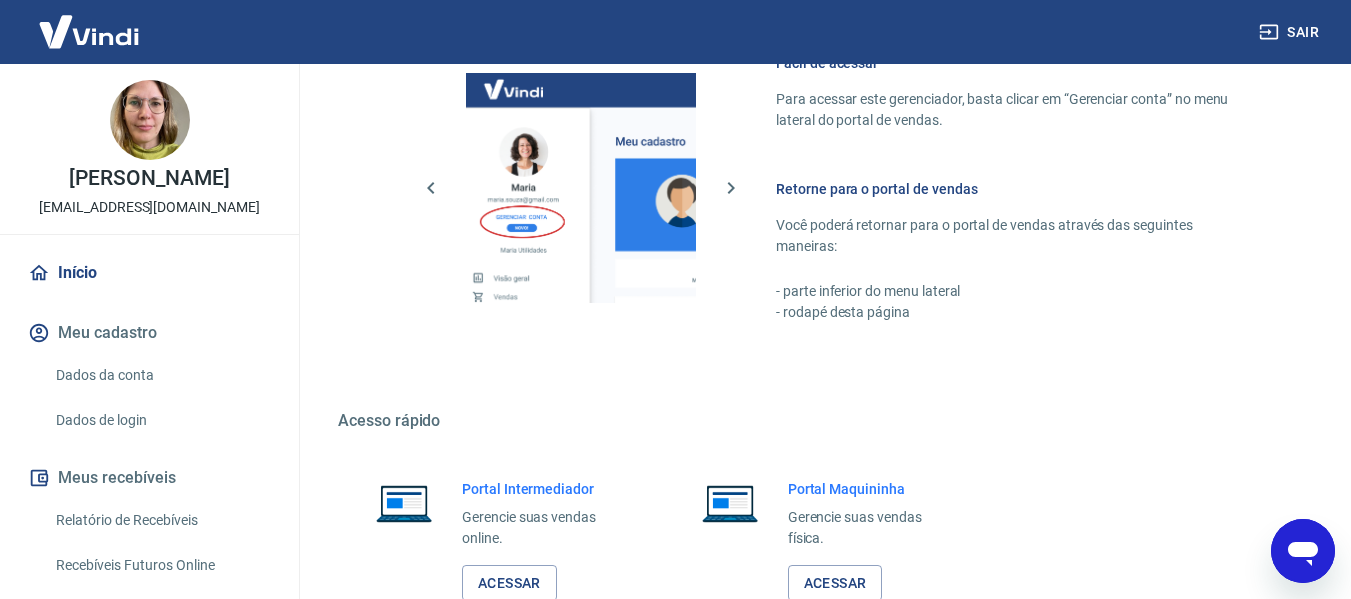 click on "Meu cadastro" at bounding box center (149, 333) 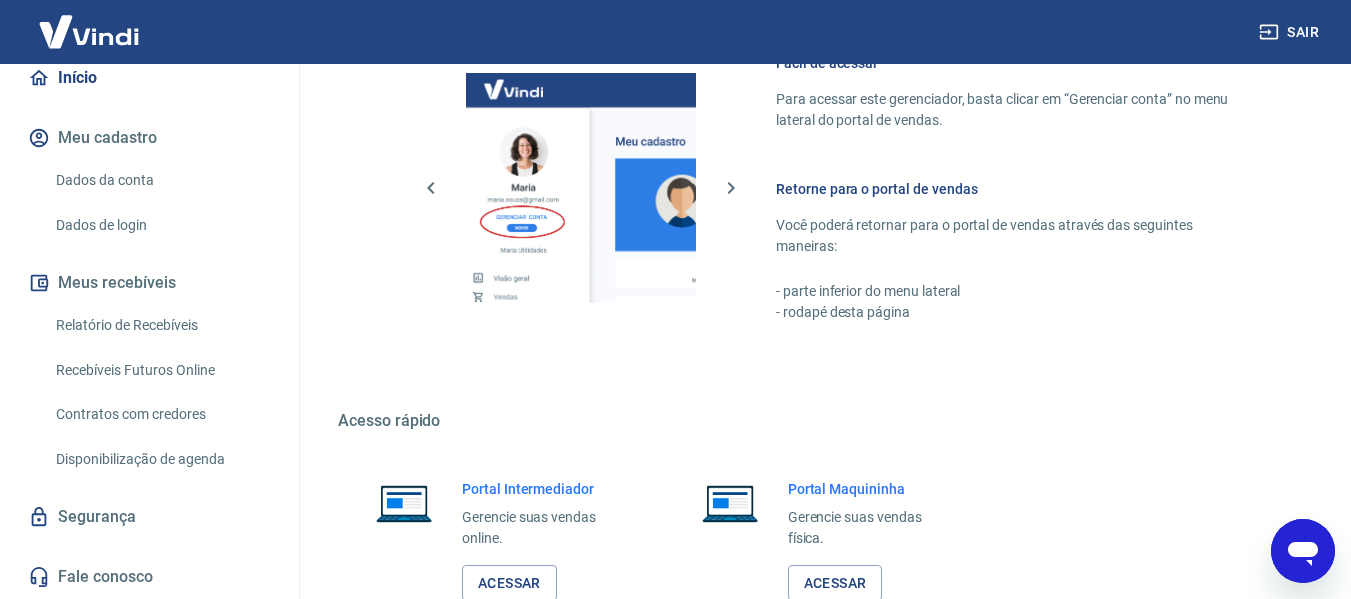 scroll, scrollTop: 200, scrollLeft: 0, axis: vertical 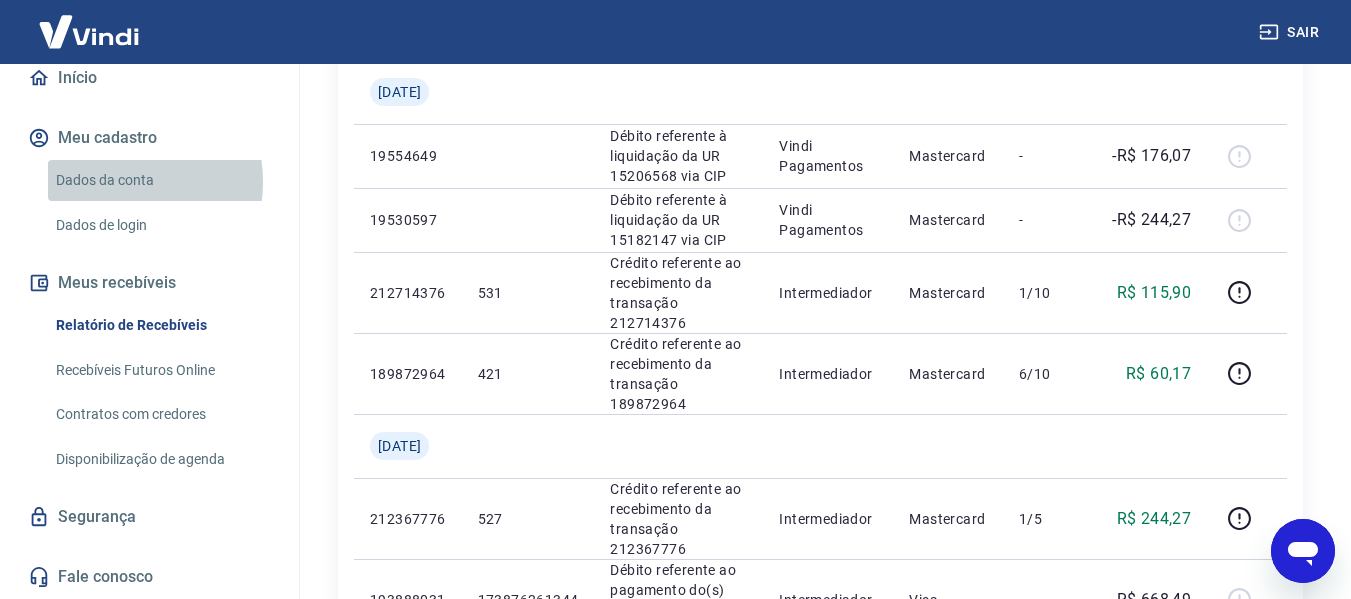 click on "Dados da conta" at bounding box center (161, 180) 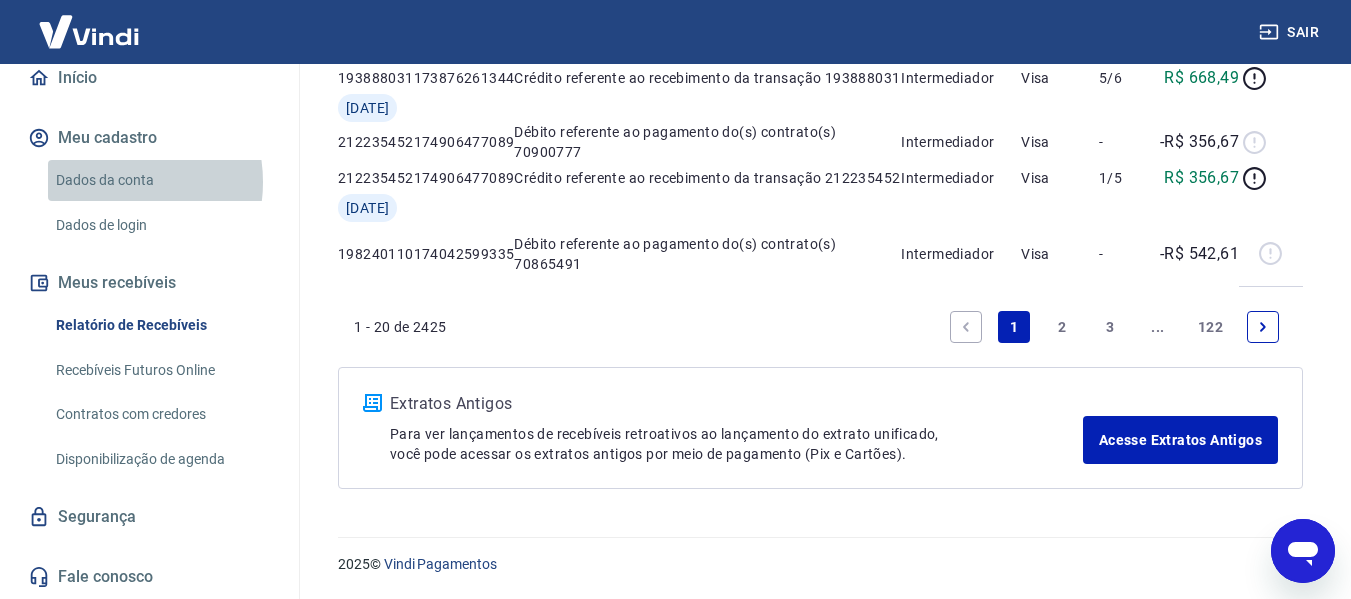 scroll, scrollTop: 0, scrollLeft: 0, axis: both 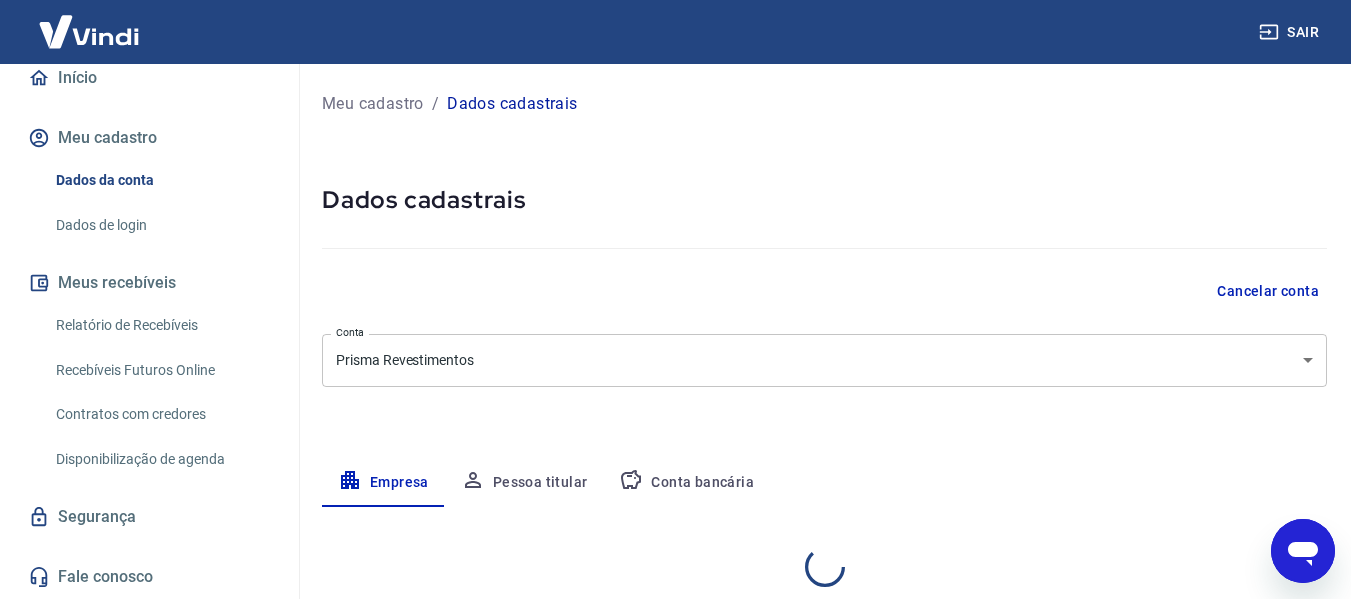 select on "PR" 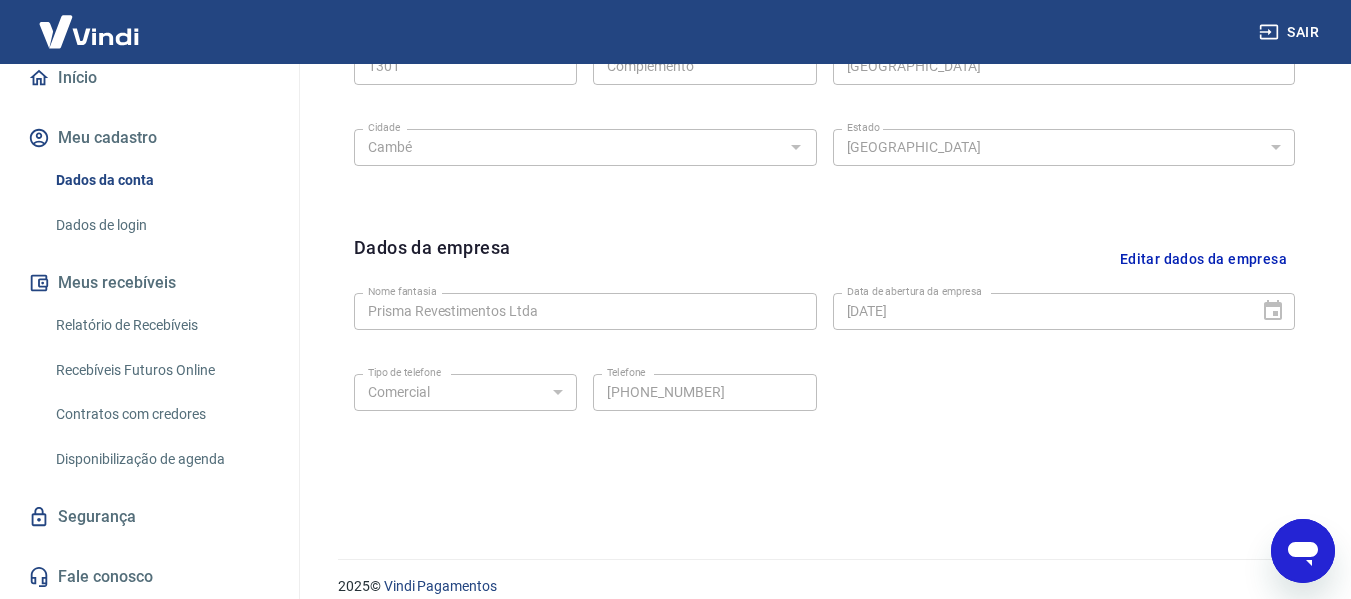 scroll, scrollTop: 843, scrollLeft: 0, axis: vertical 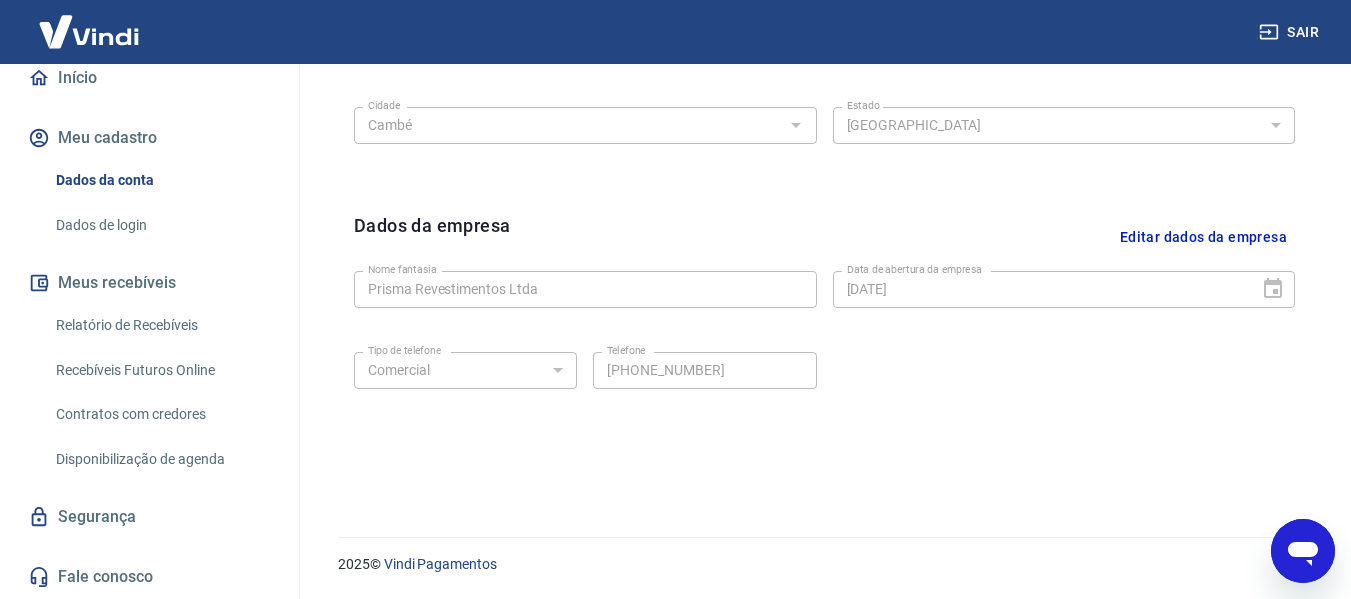 type on "x" 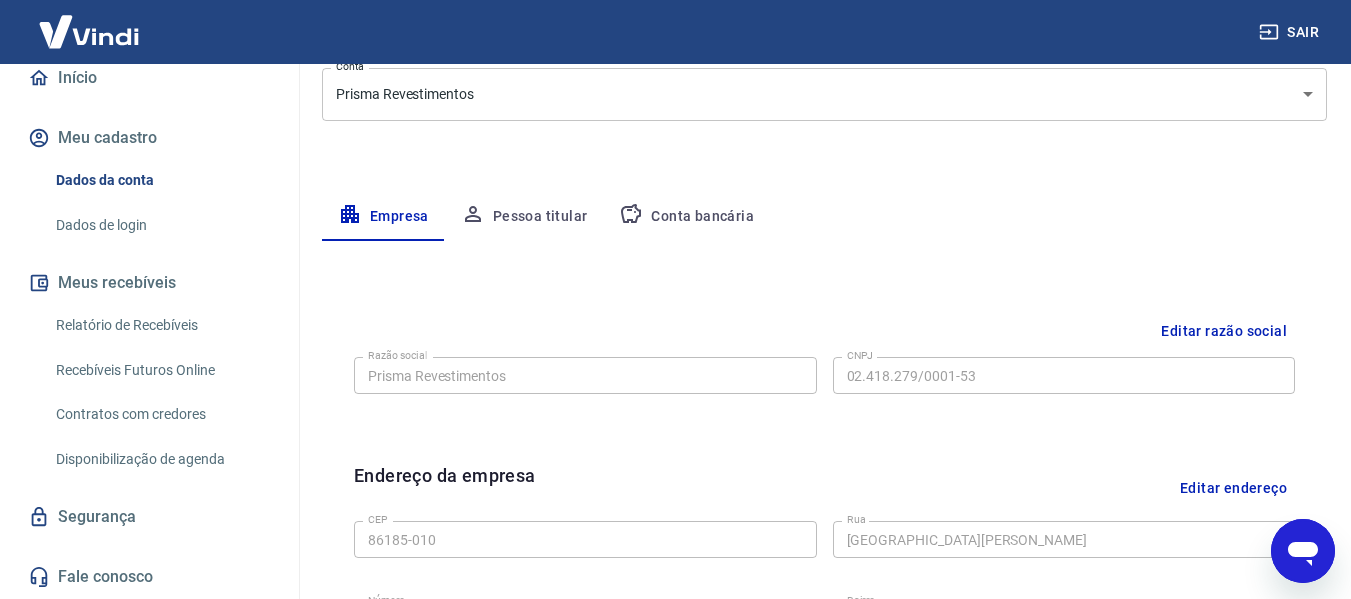 scroll, scrollTop: 0, scrollLeft: 0, axis: both 